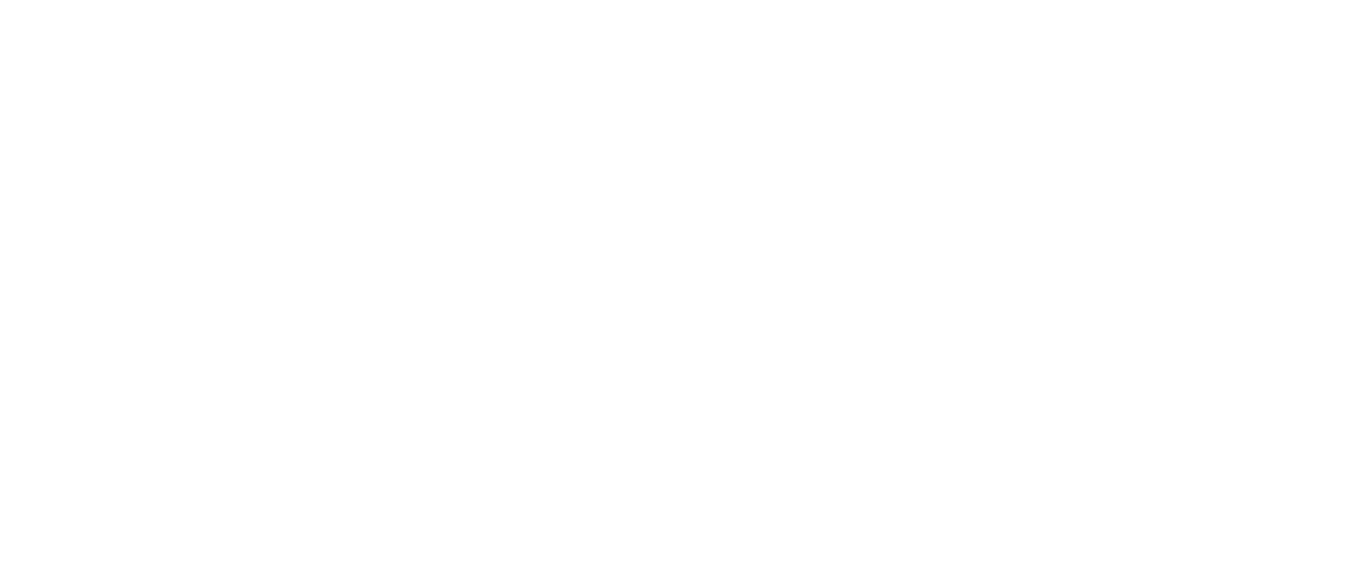 scroll, scrollTop: 0, scrollLeft: 0, axis: both 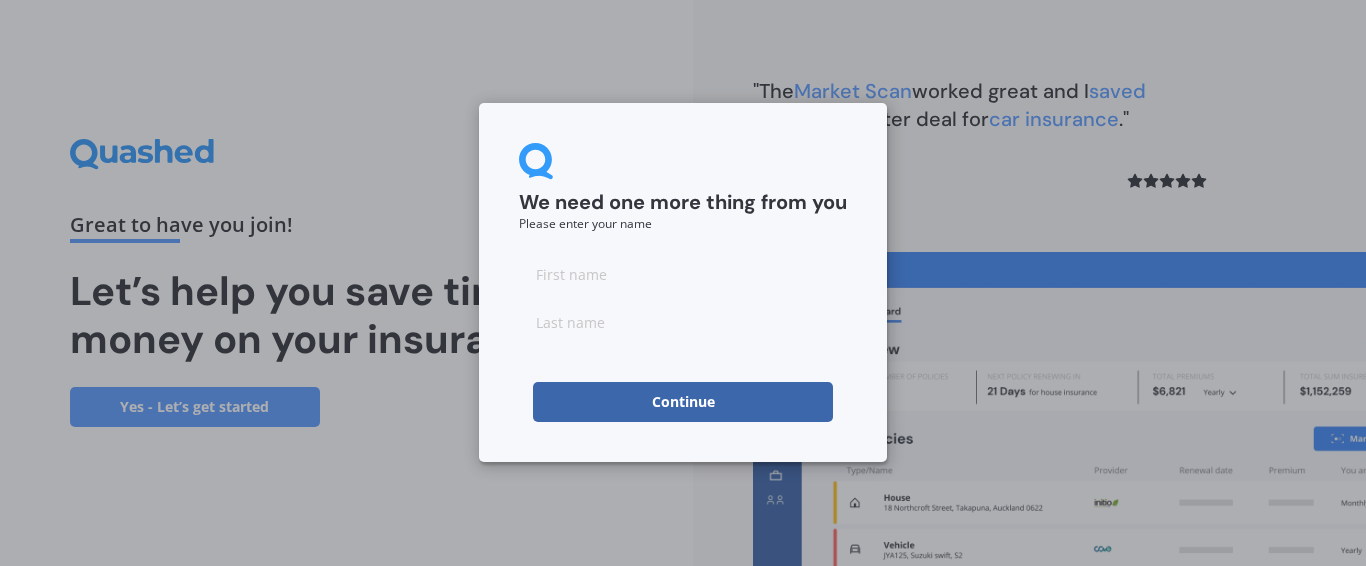 click at bounding box center (683, 274) 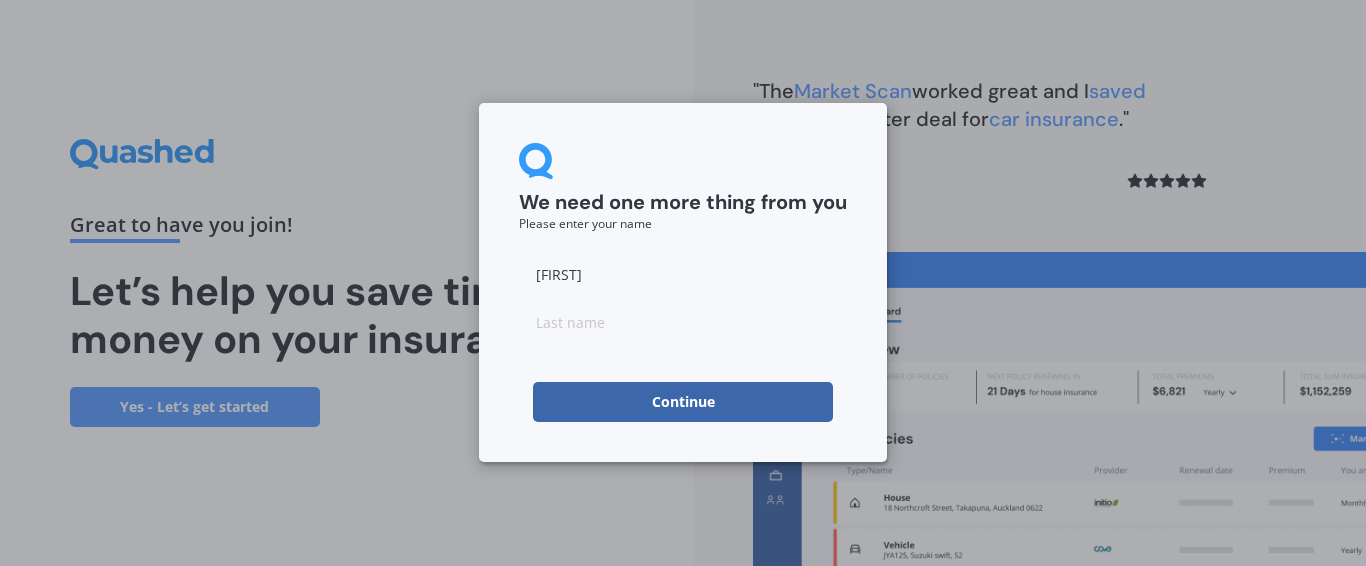 type on "[FIRST]" 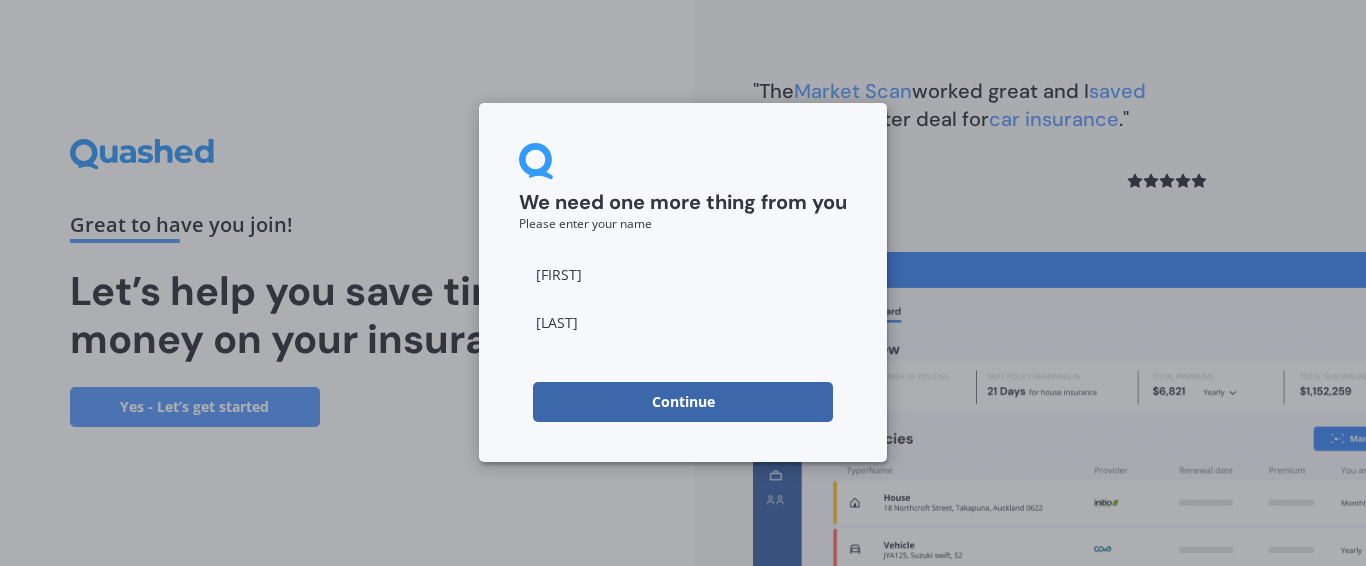 type on "[LAST]" 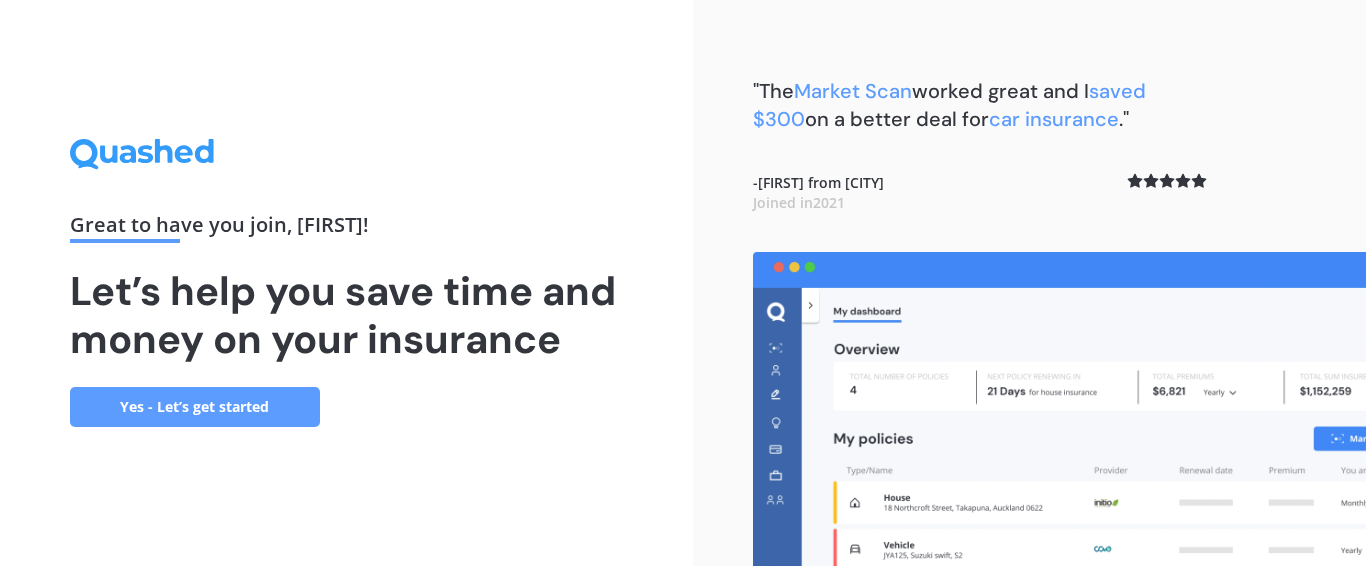 click on "Yes - Let’s get started" at bounding box center [195, 407] 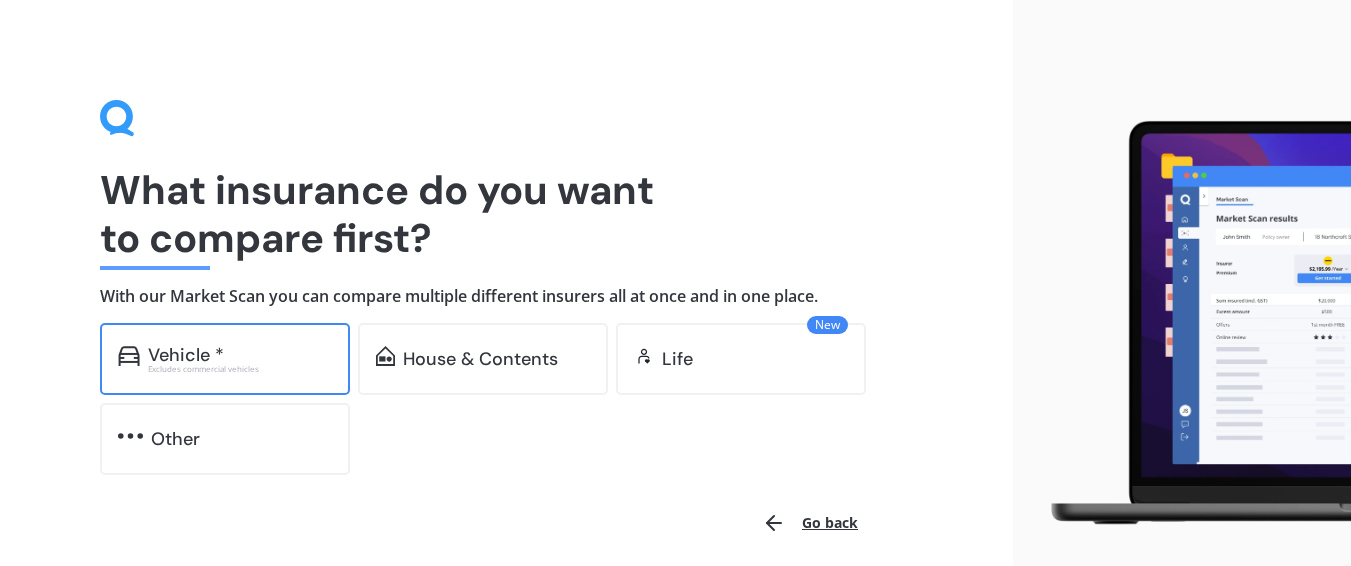 click on "Vehicle * Excludes commercial vehicles" at bounding box center (225, 359) 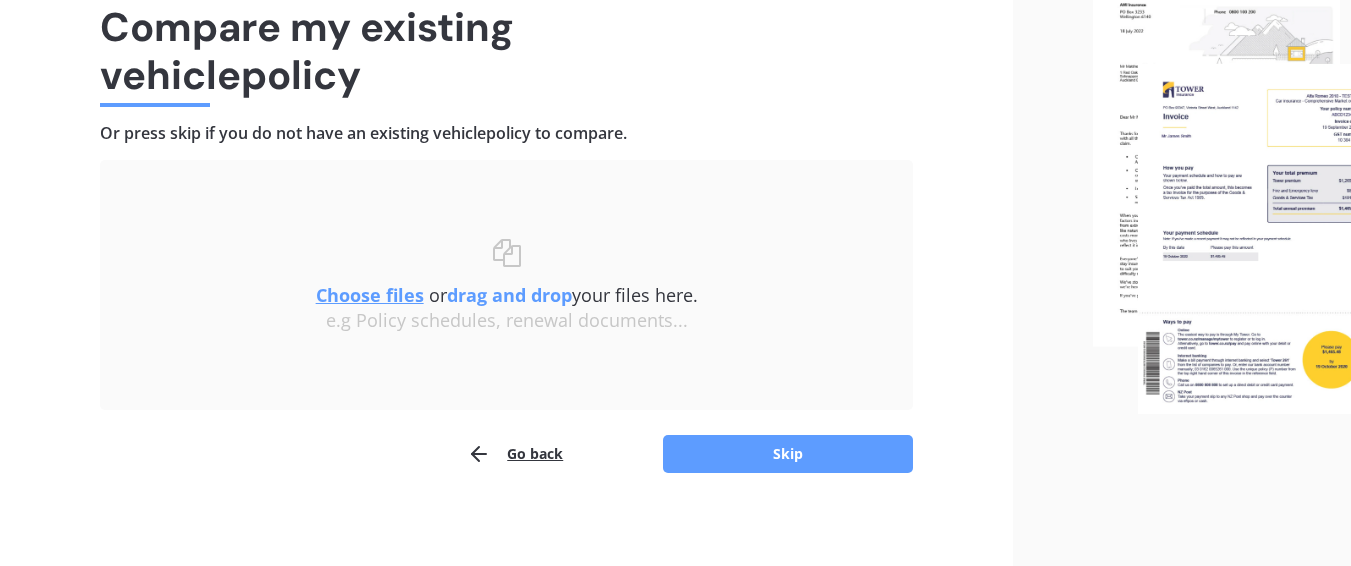 scroll, scrollTop: 164, scrollLeft: 0, axis: vertical 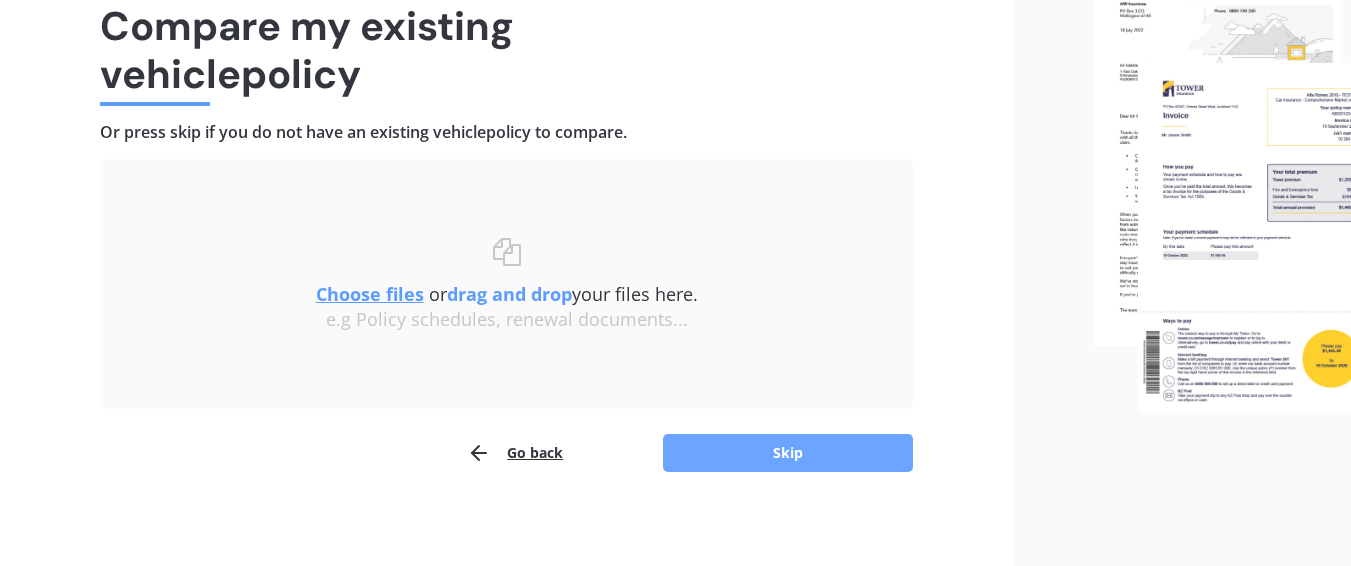 click on "Skip" at bounding box center [788, 453] 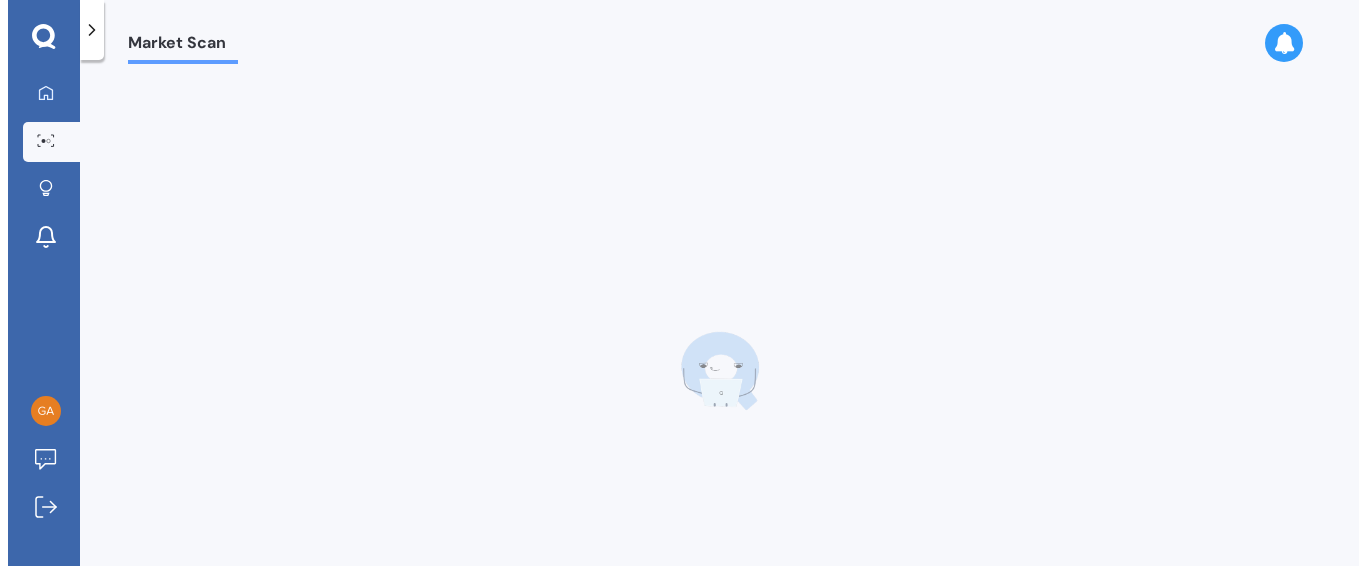 scroll, scrollTop: 0, scrollLeft: 0, axis: both 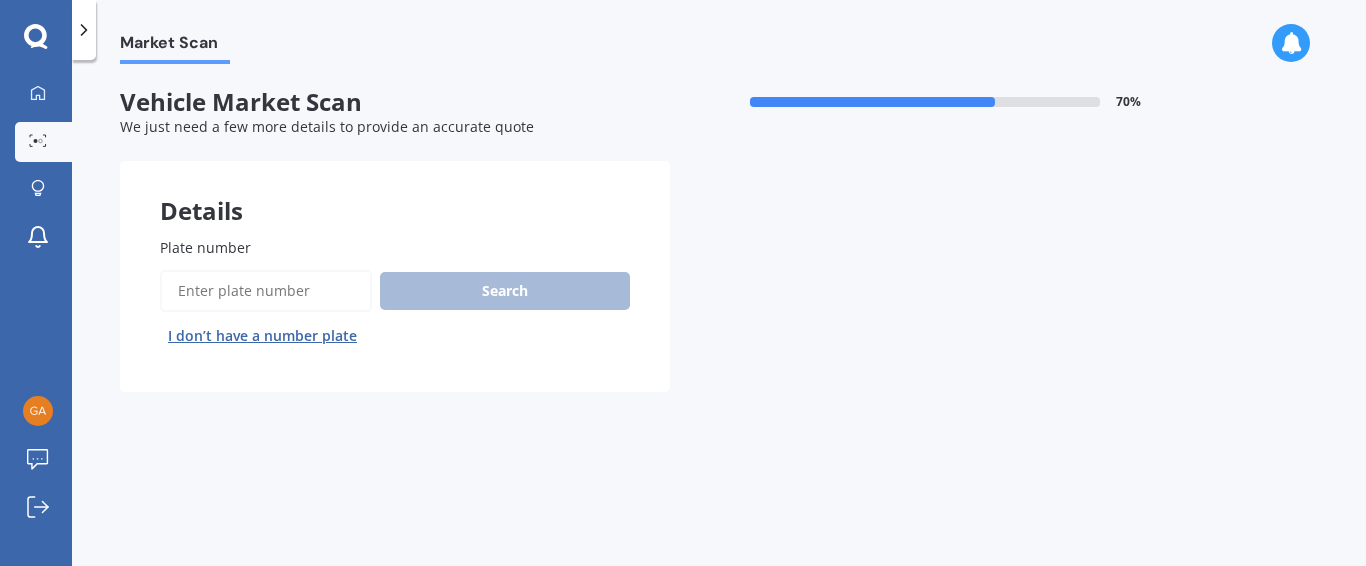 click on "Plate number" at bounding box center (266, 291) 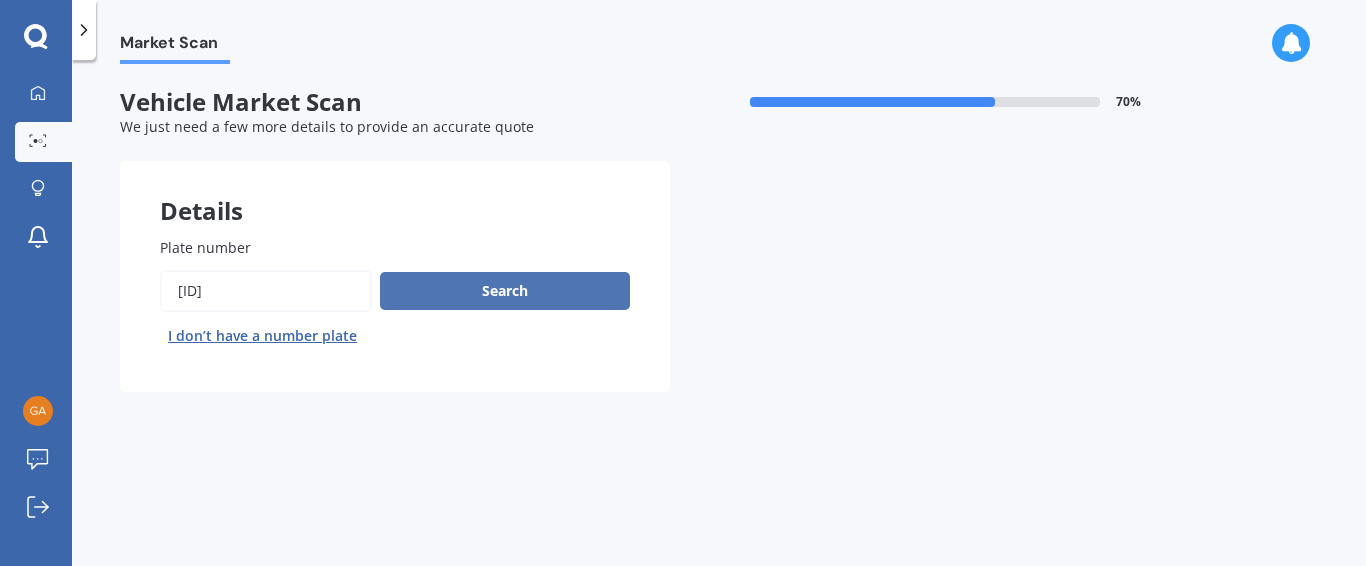 type on "[ID]" 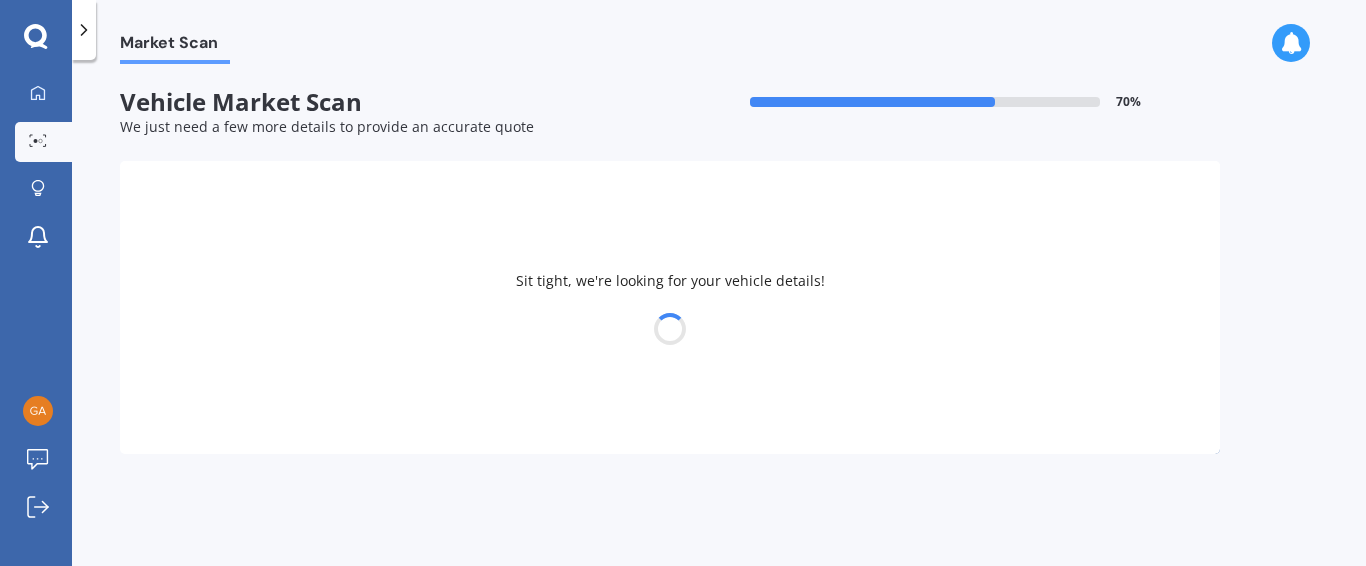select on "KIA" 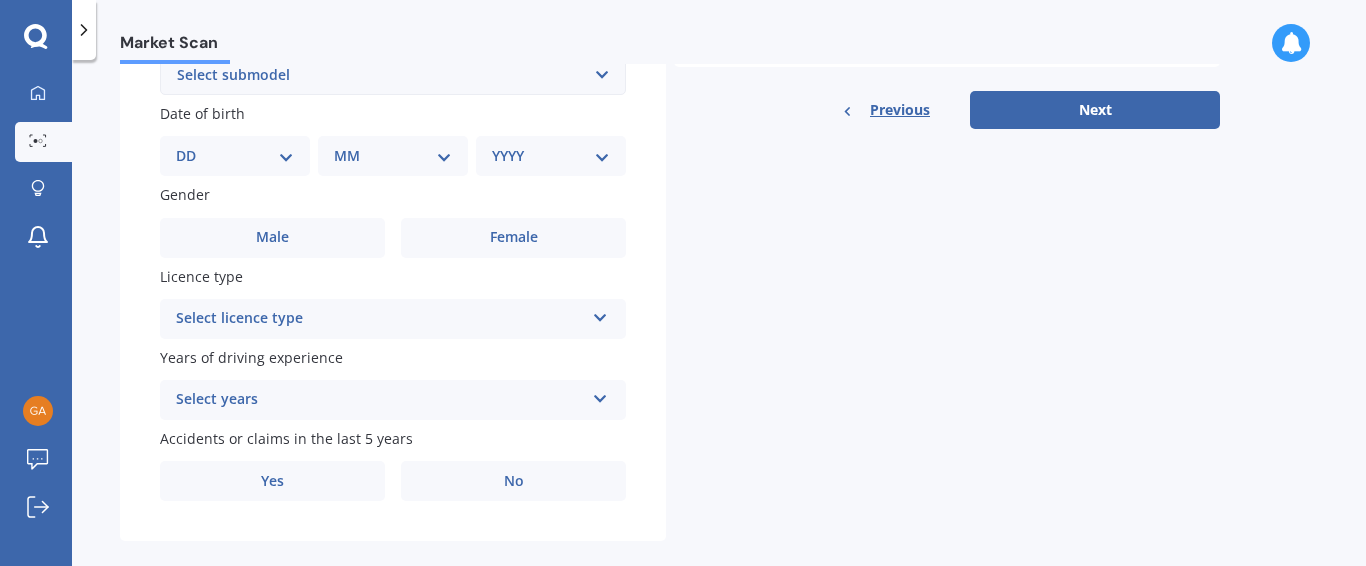 scroll, scrollTop: 611, scrollLeft: 0, axis: vertical 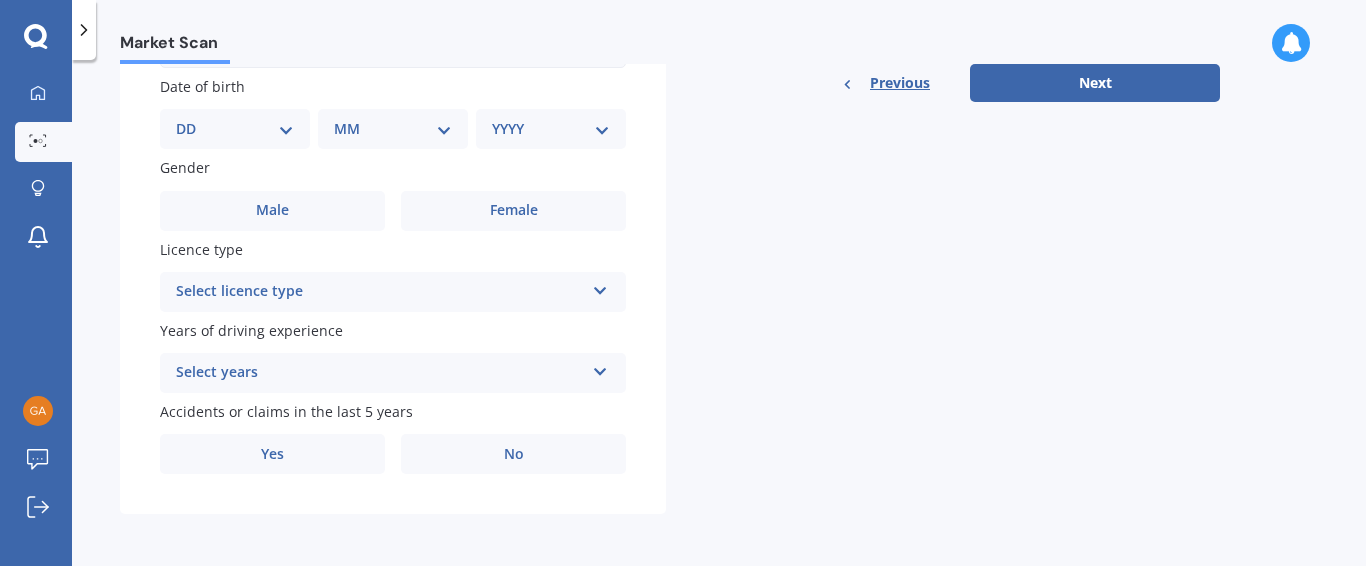 click at bounding box center (600, 287) 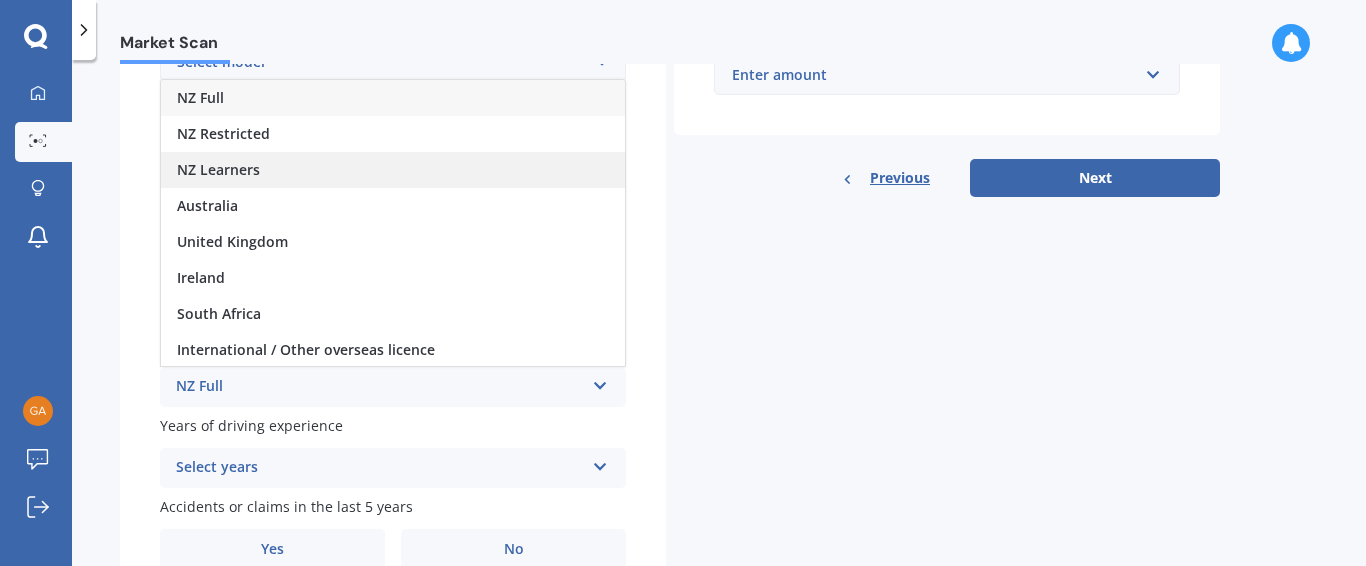 scroll, scrollTop: 506, scrollLeft: 0, axis: vertical 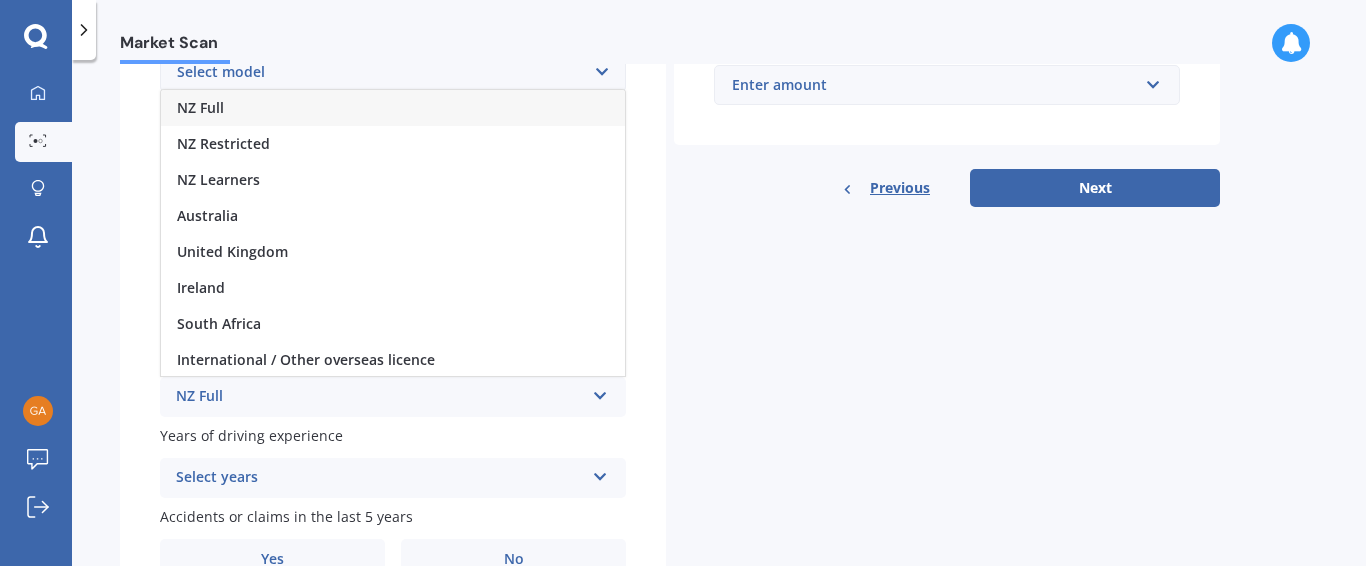 click on "NZ Full" at bounding box center [393, 108] 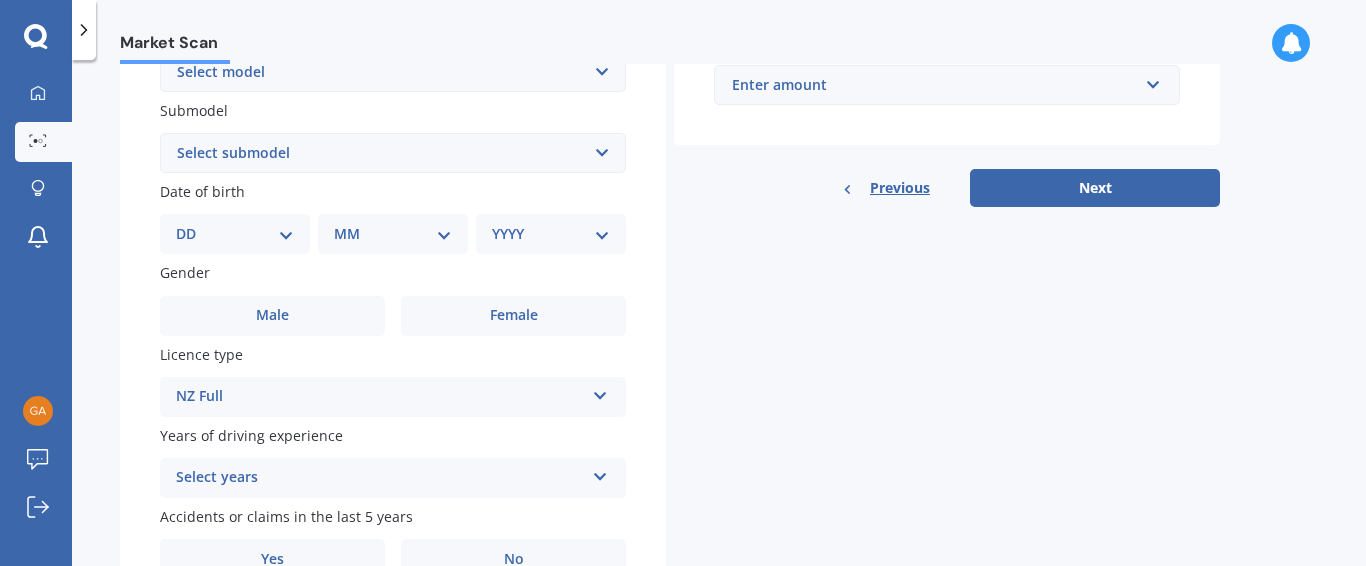 click at bounding box center (600, 473) 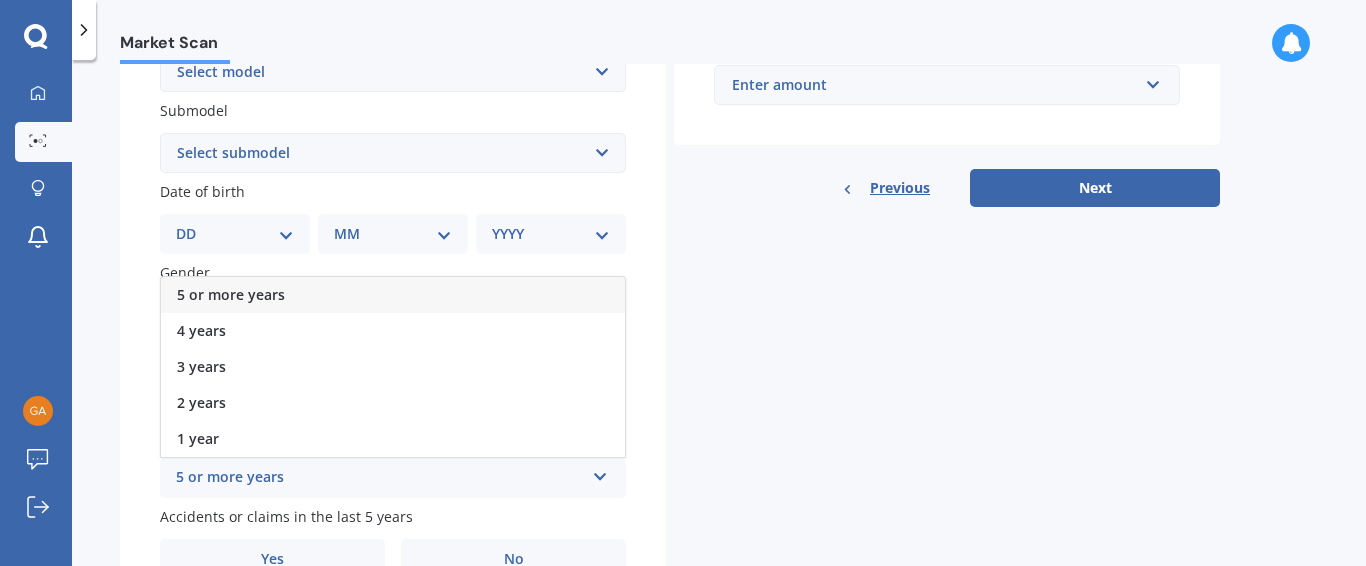 click on "5 or more years" at bounding box center [231, 294] 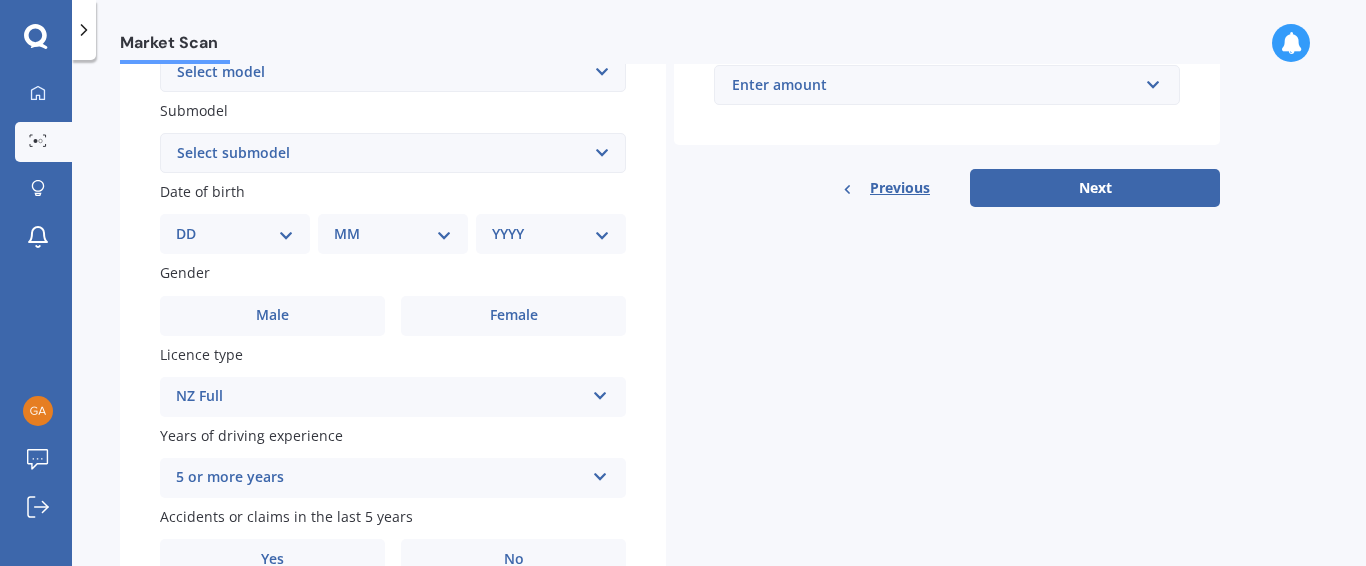 click on "DD 01 02 03 04 05 06 07 08 09 10 11 12 13 14 15 16 17 18 19 20 21 22 23 24 25 26 27 28 29 30 31" at bounding box center (235, 234) 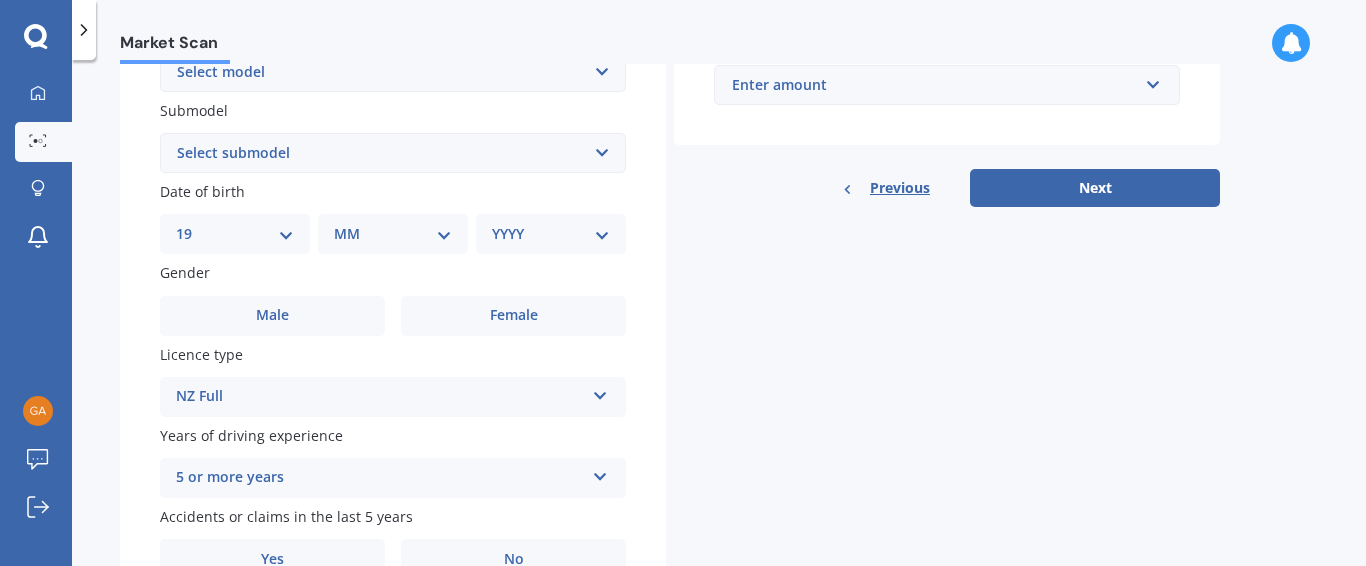 click on "DD 01 02 03 04 05 06 07 08 09 10 11 12 13 14 15 16 17 18 19 20 21 22 23 24 25 26 27 28 29 30 31" at bounding box center [235, 234] 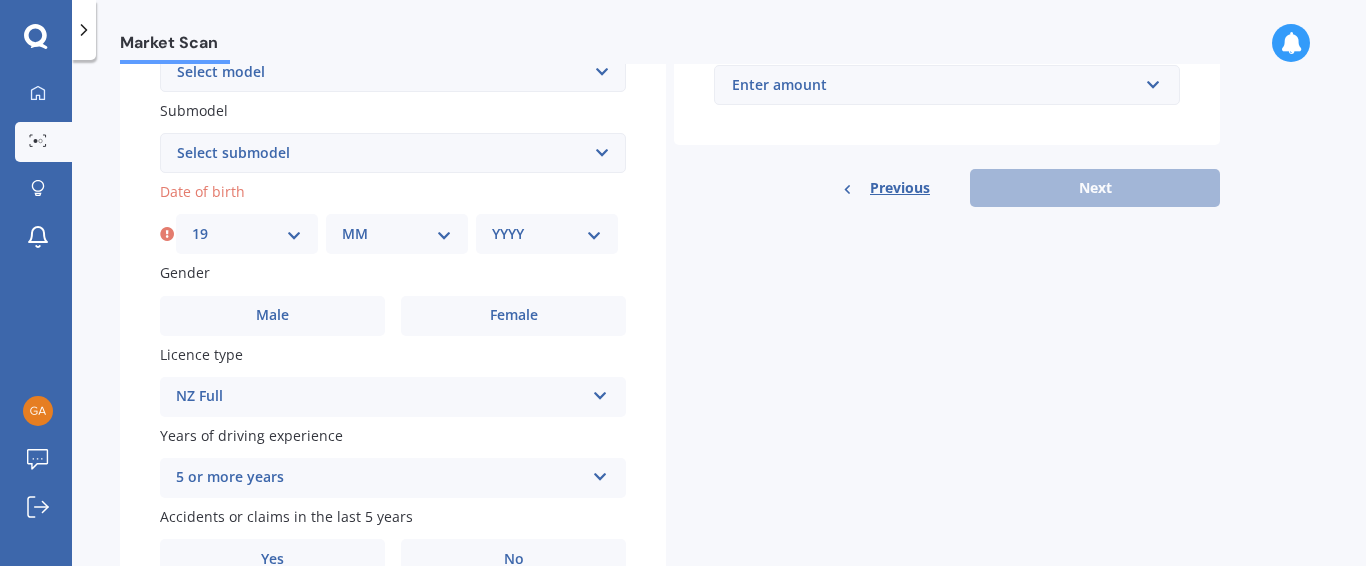 click on "MM 01 02 03 04 05 06 07 08 09 10 11 12" at bounding box center (397, 234) 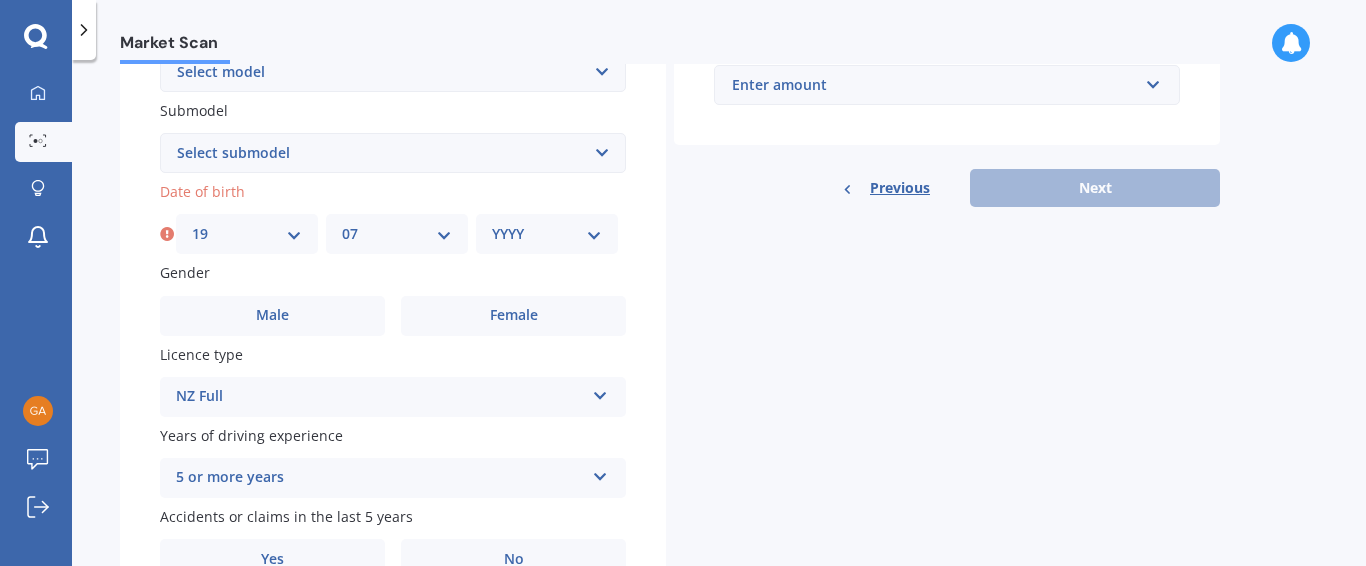 click on "MM 01 02 03 04 05 06 07 08 09 10 11 12" at bounding box center (397, 234) 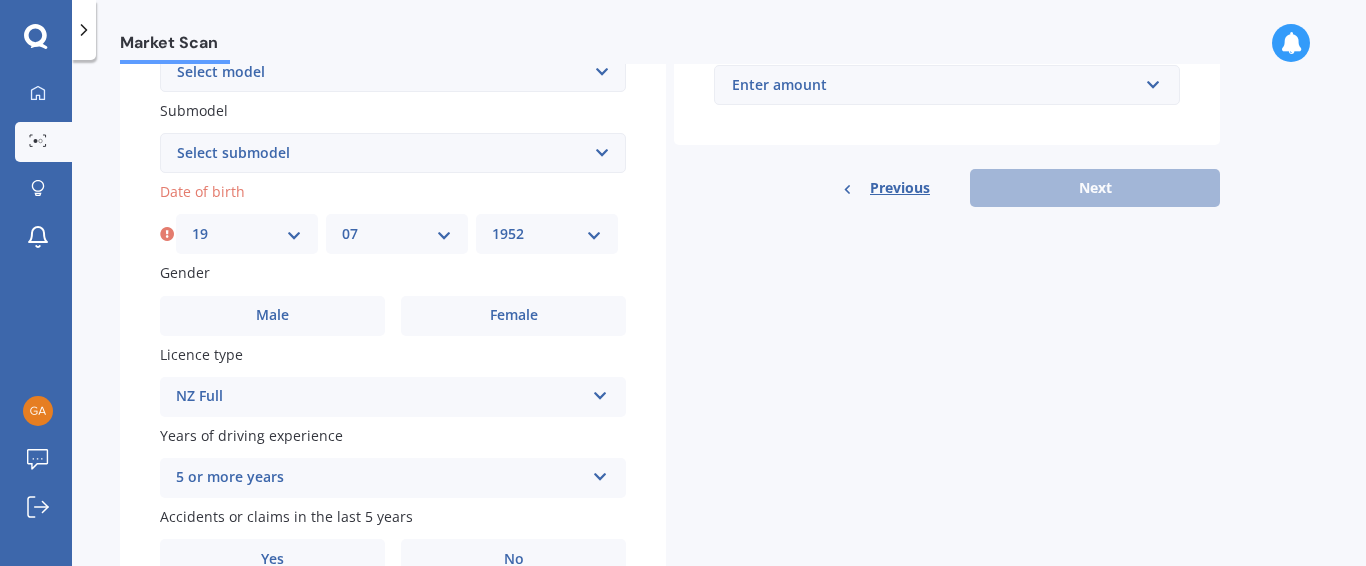 click on "YYYY 2025 2024 2023 2022 2021 2020 2019 2018 2017 2016 2015 2014 2013 2012 2011 2010 2009 2008 2007 2006 2005 2004 2003 2002 2001 2000 1999 1998 1997 1996 1995 1994 1993 1992 1991 1990 1989 1988 1987 1986 1985 1984 1983 1982 1981 1980 1979 1978 1977 1976 1975 1974 1973 1972 1971 1970 1969 1968 1967 1966 1965 1964 1963 1962 1961 1960 1959 1958 1957 1956 1955 1954 1953 1952 1951 1950 1949 1948 1947 1946 1945 1944 1943 1942 1941 1940 1939 1938 1937 1936 1935 1934 1933 1932 1931 1930 1929 1928 1927 1926" at bounding box center [547, 234] 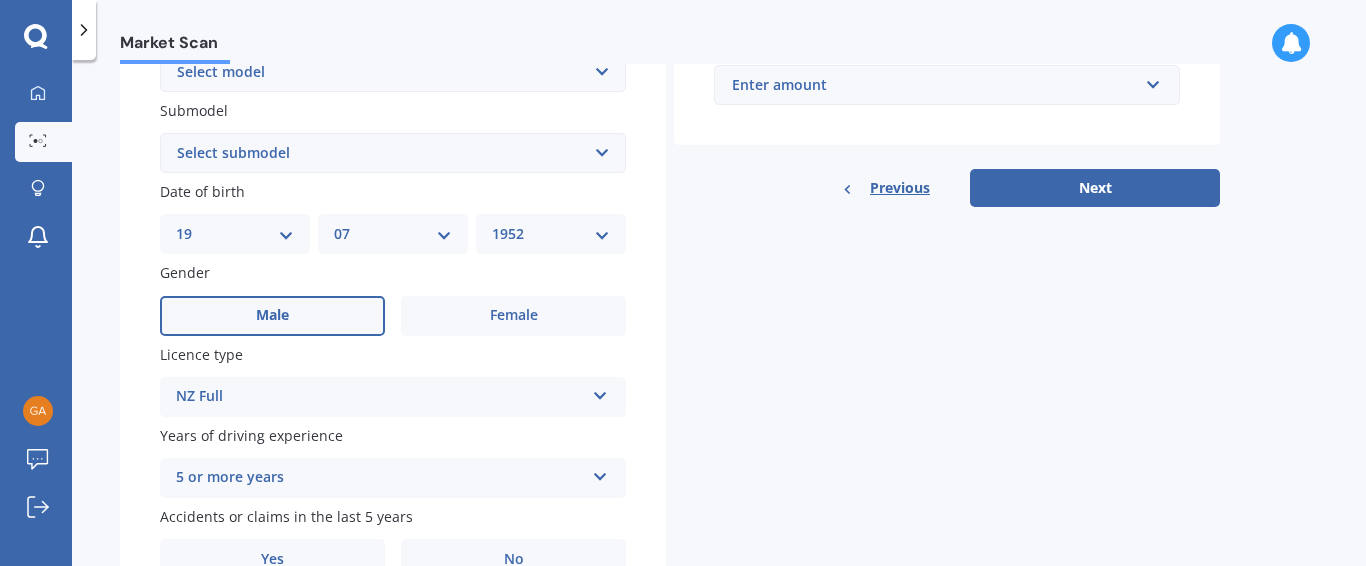 click on "Male" at bounding box center [272, 315] 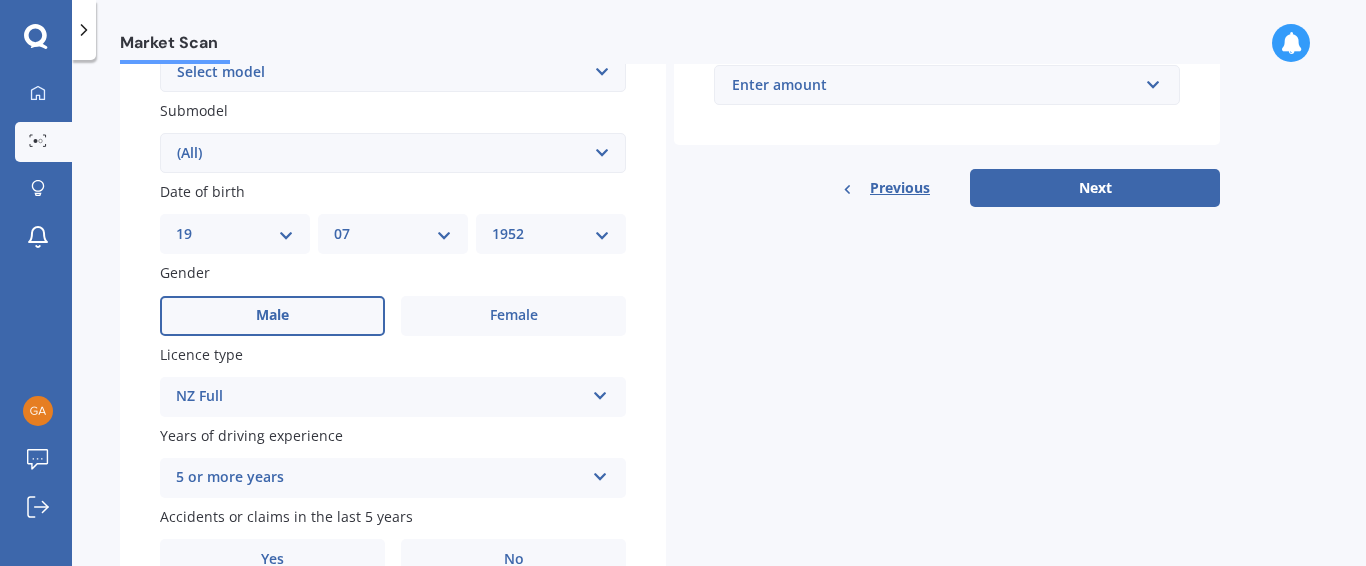 click on "Select submodel (All)" at bounding box center [393, 153] 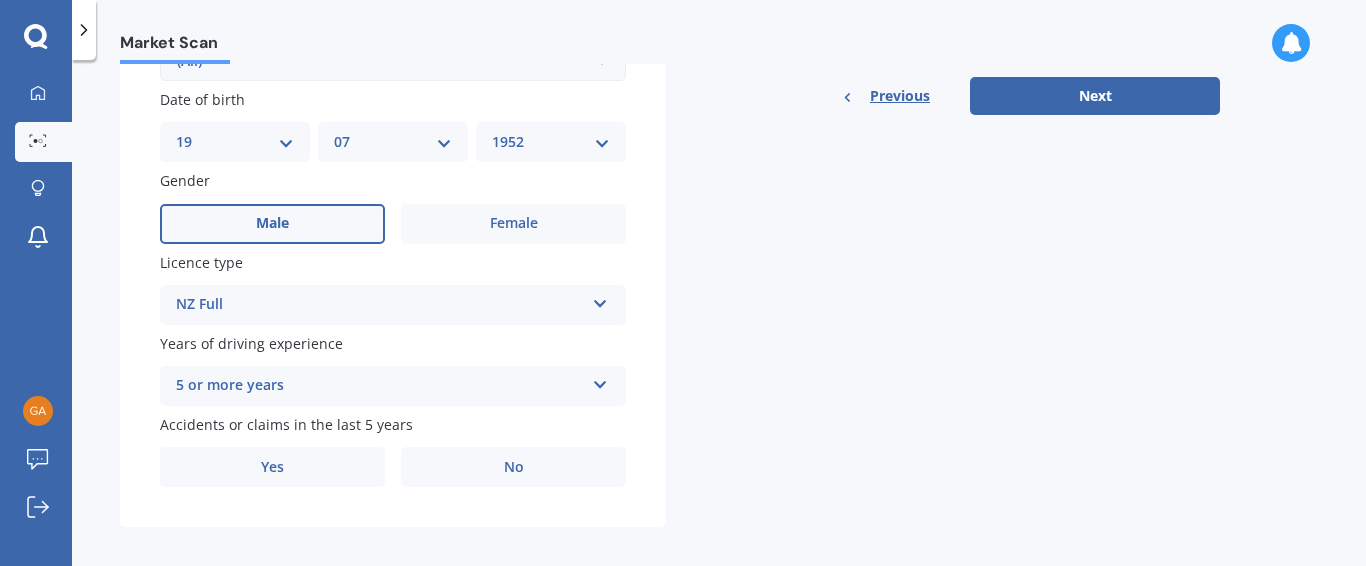 scroll, scrollTop: 611, scrollLeft: 0, axis: vertical 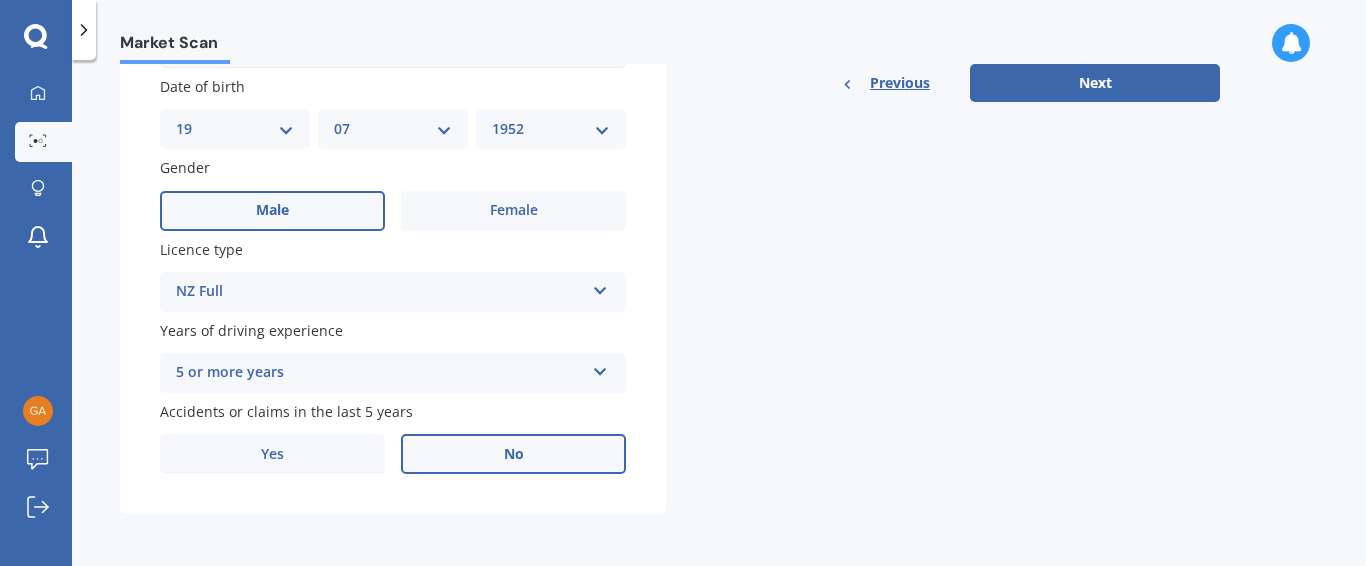 click on "No" at bounding box center (514, 454) 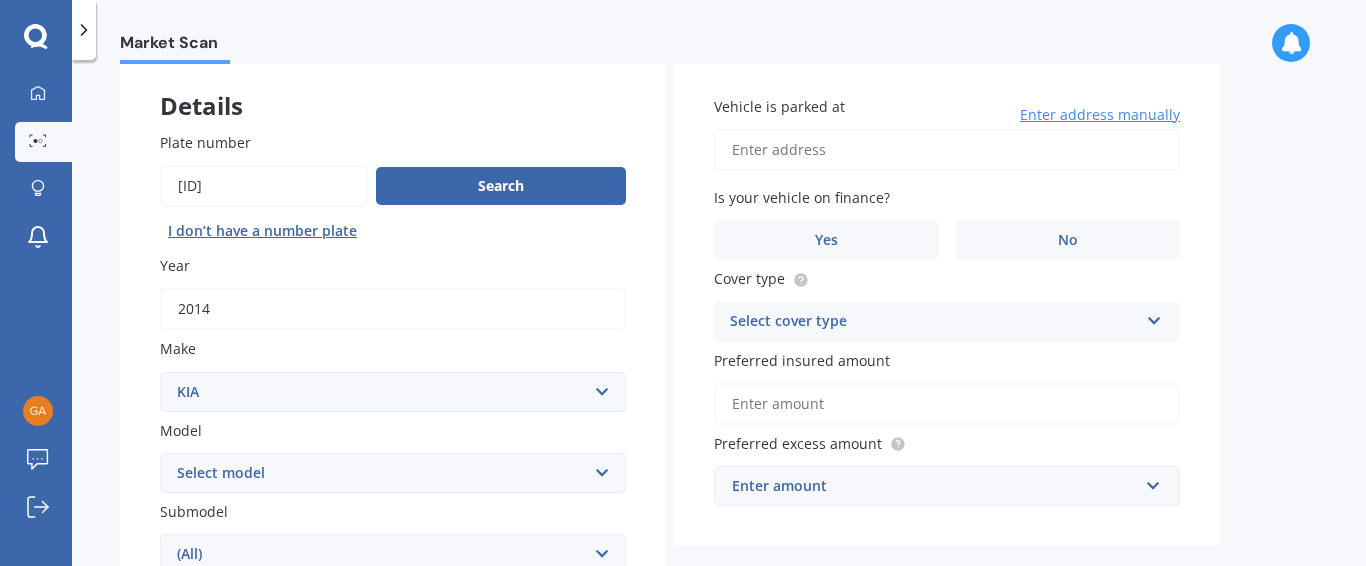 scroll, scrollTop: 0, scrollLeft: 0, axis: both 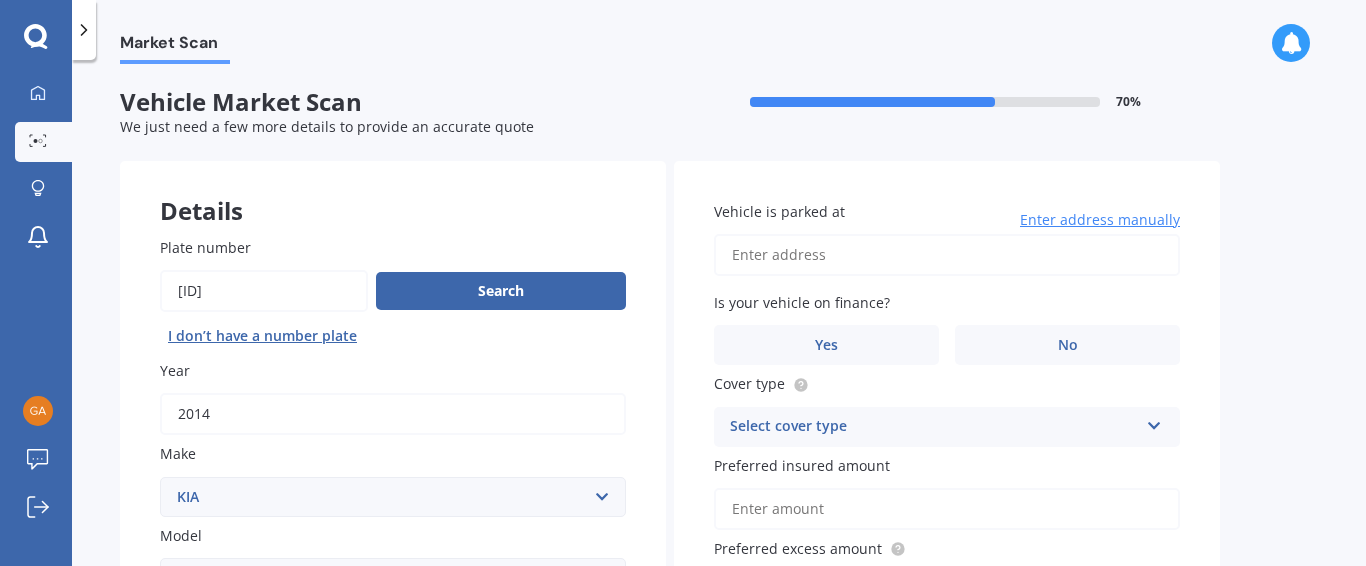 click on "Vehicle is parked at" at bounding box center [947, 255] 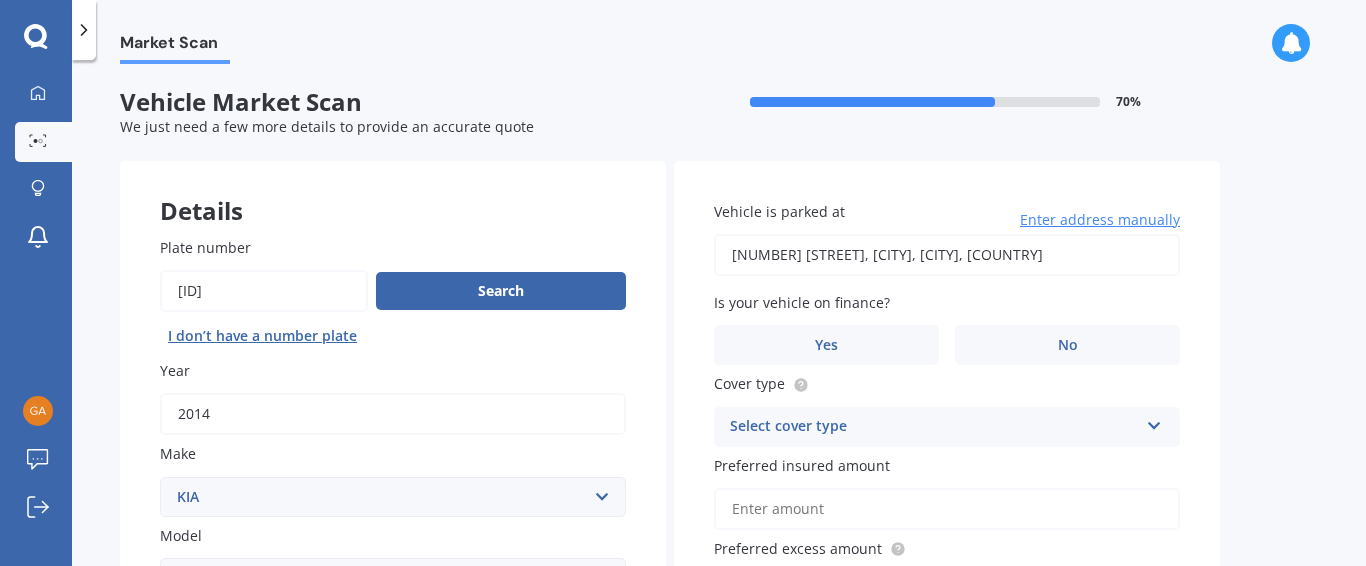 type on "[NUMBER] [STREET], [CITY], [CITY] [POSTAL_CODE]" 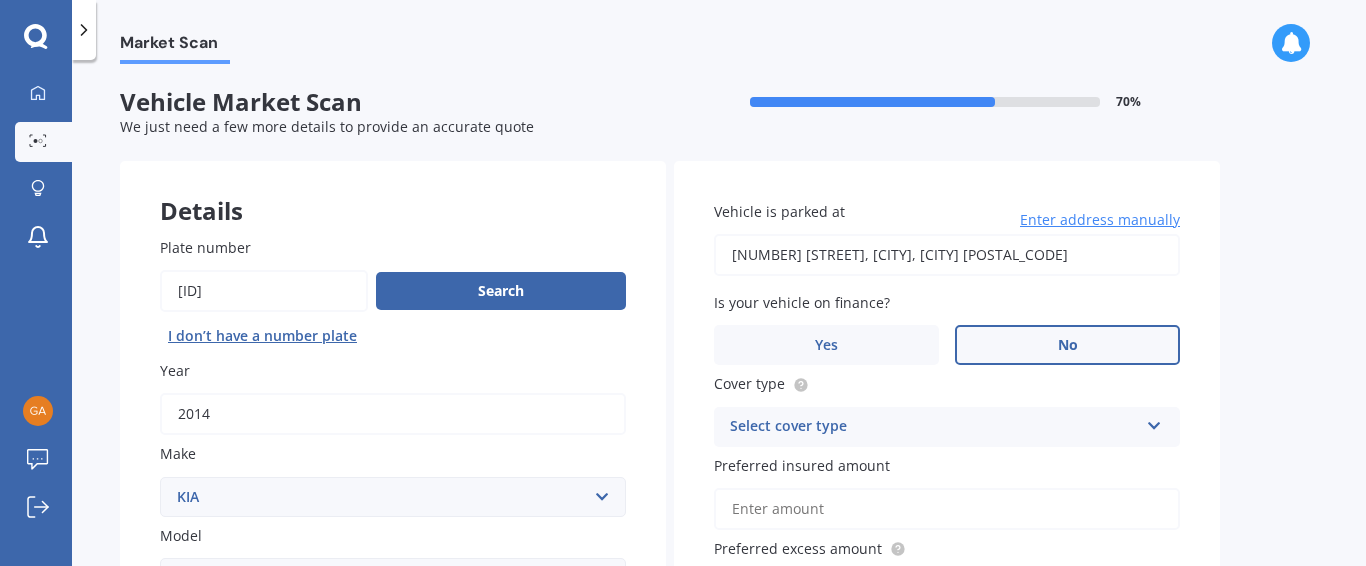 click on "No" at bounding box center (1067, 345) 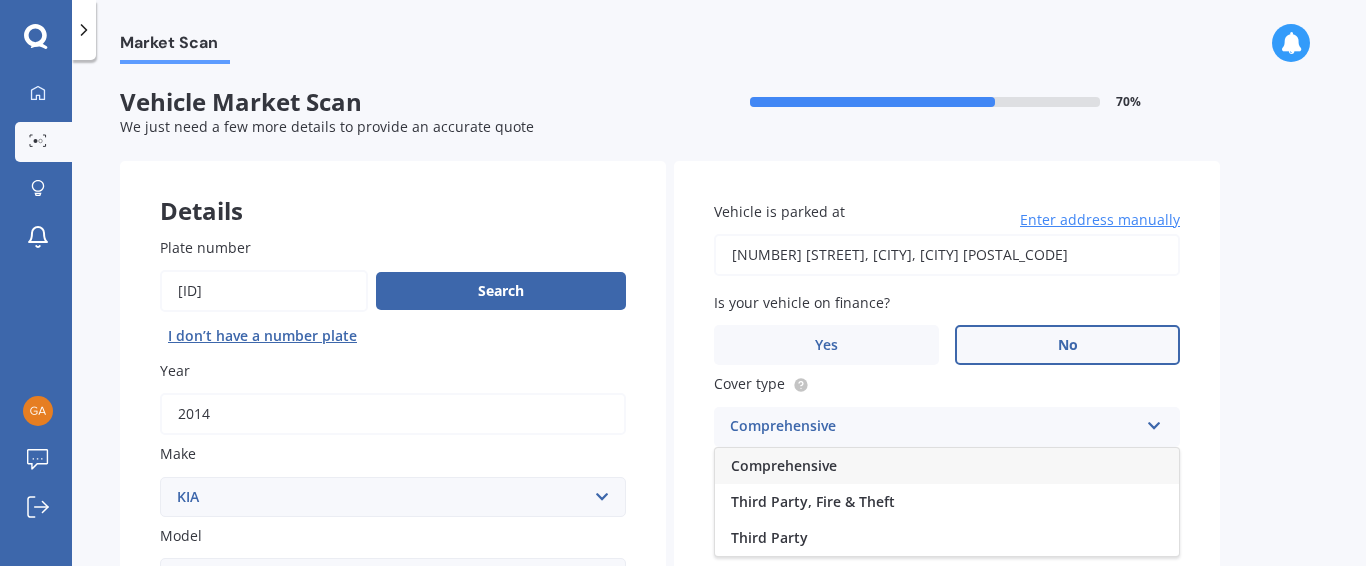 click on "Comprehensive" at bounding box center [947, 466] 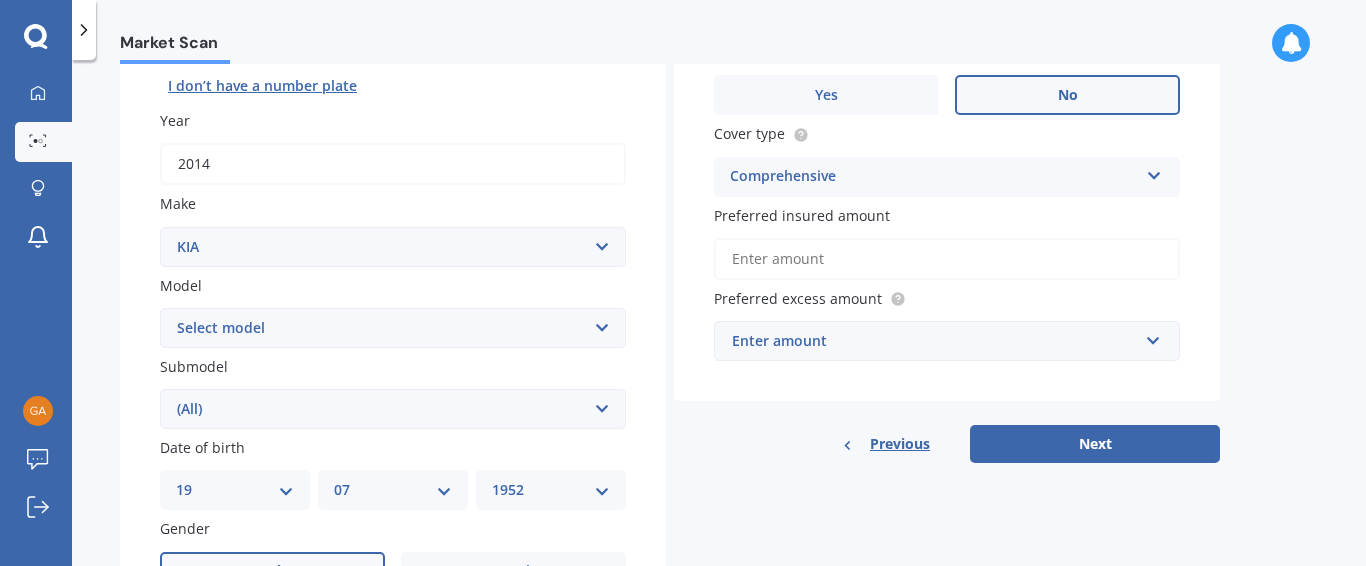 scroll, scrollTop: 251, scrollLeft: 0, axis: vertical 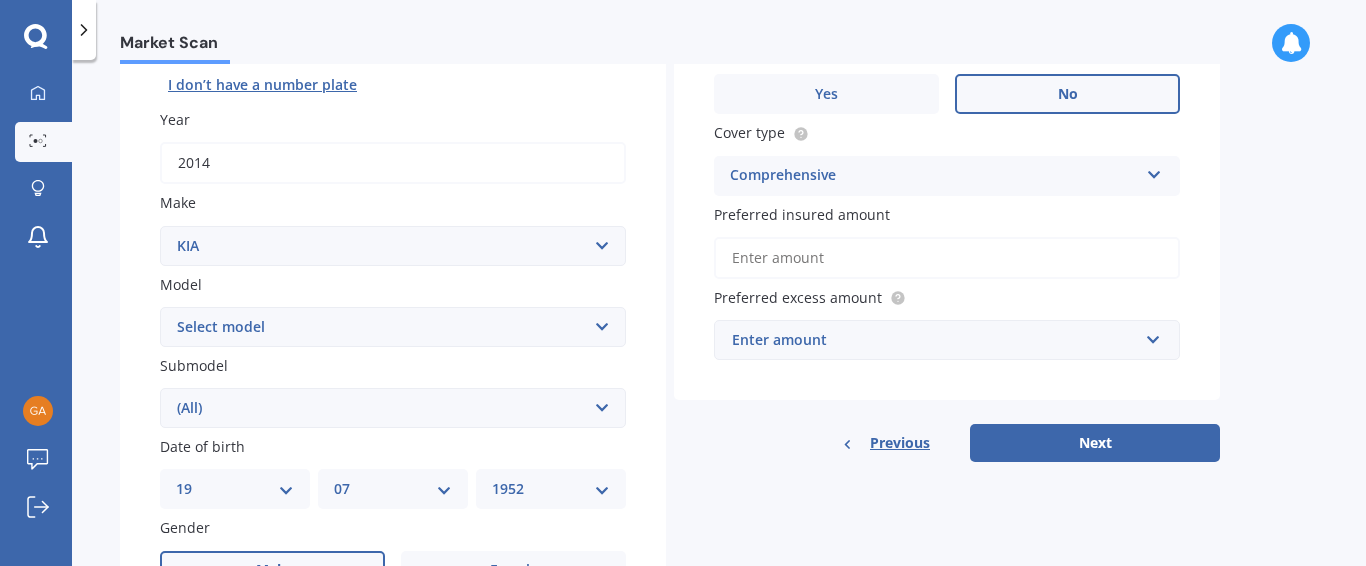 click on "Preferred insured amount" at bounding box center (947, 258) 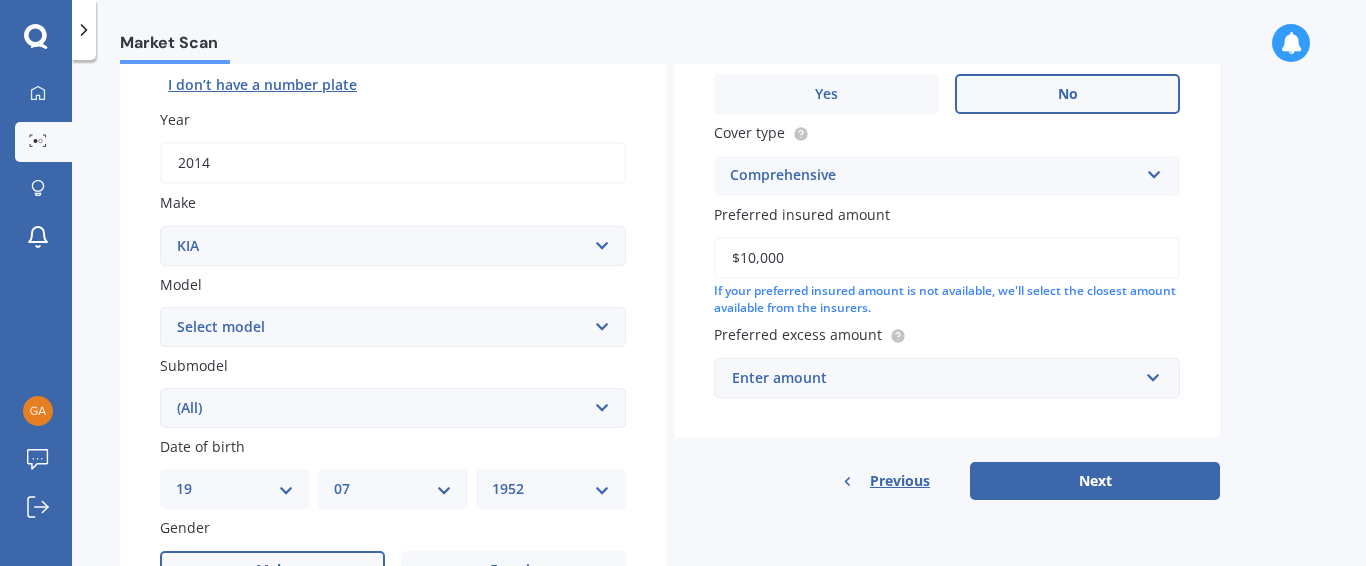 click on "$10,000" at bounding box center [947, 258] 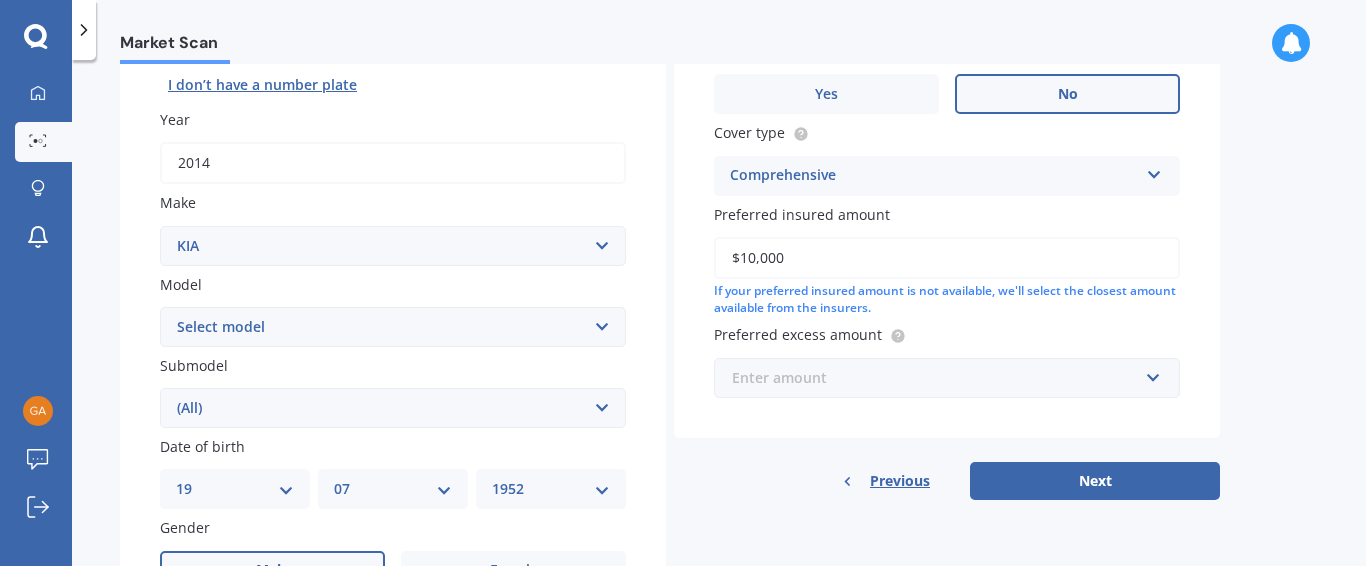 click at bounding box center (940, 378) 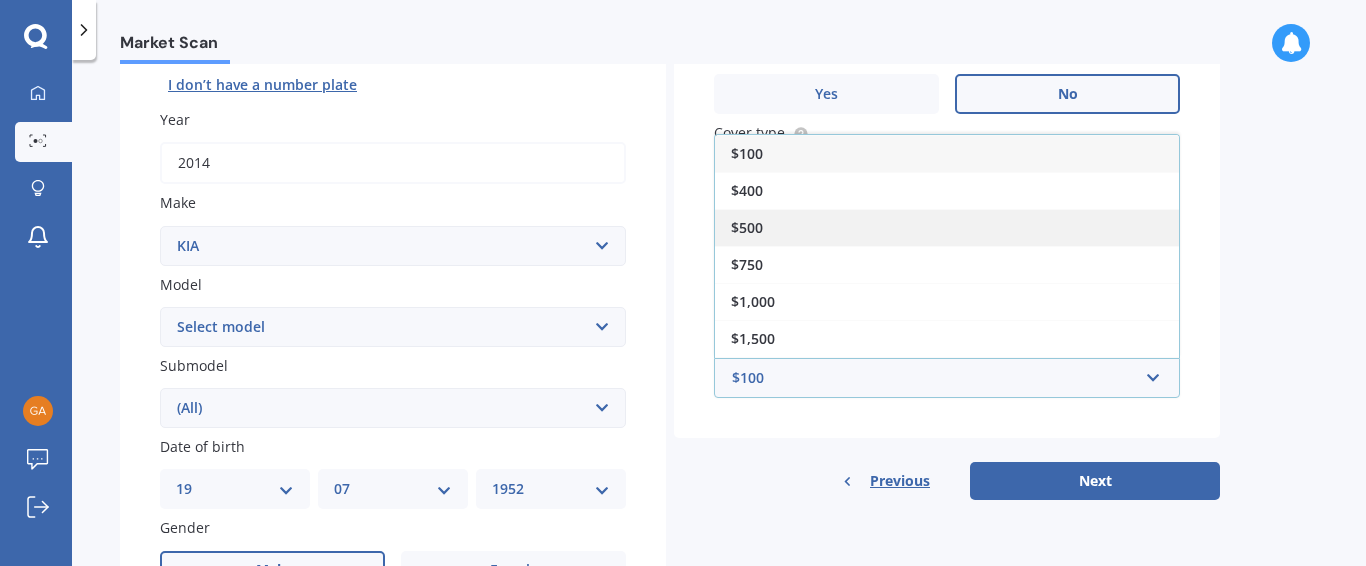 click on "$500" at bounding box center [747, 227] 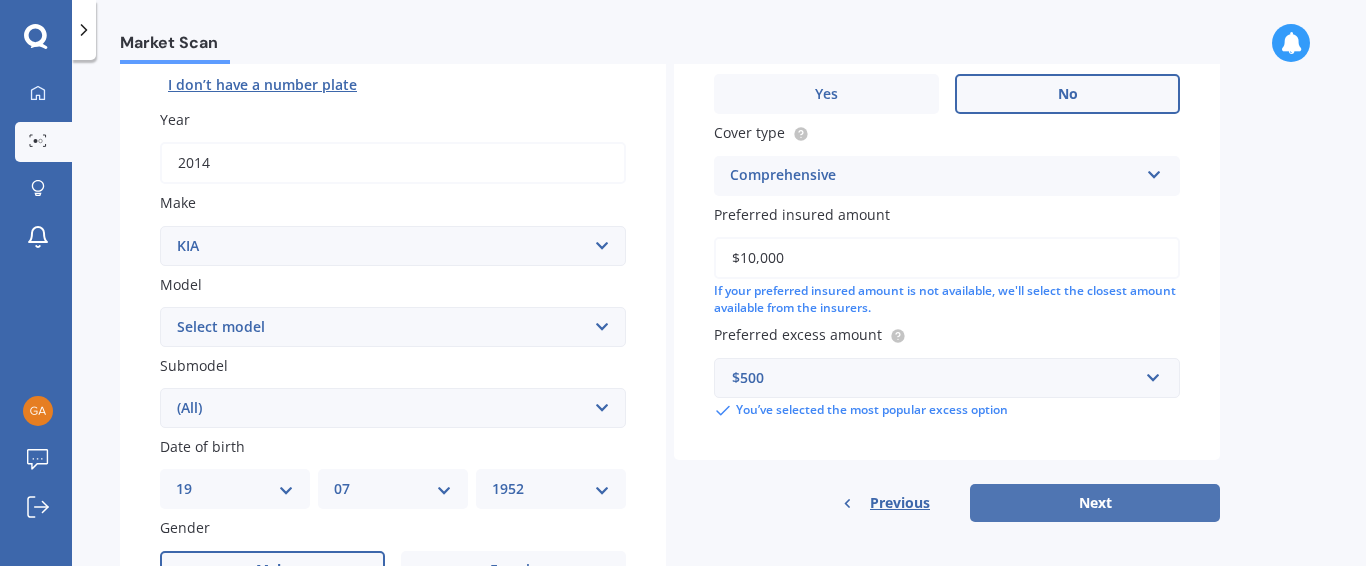 click on "Next" at bounding box center [1095, 503] 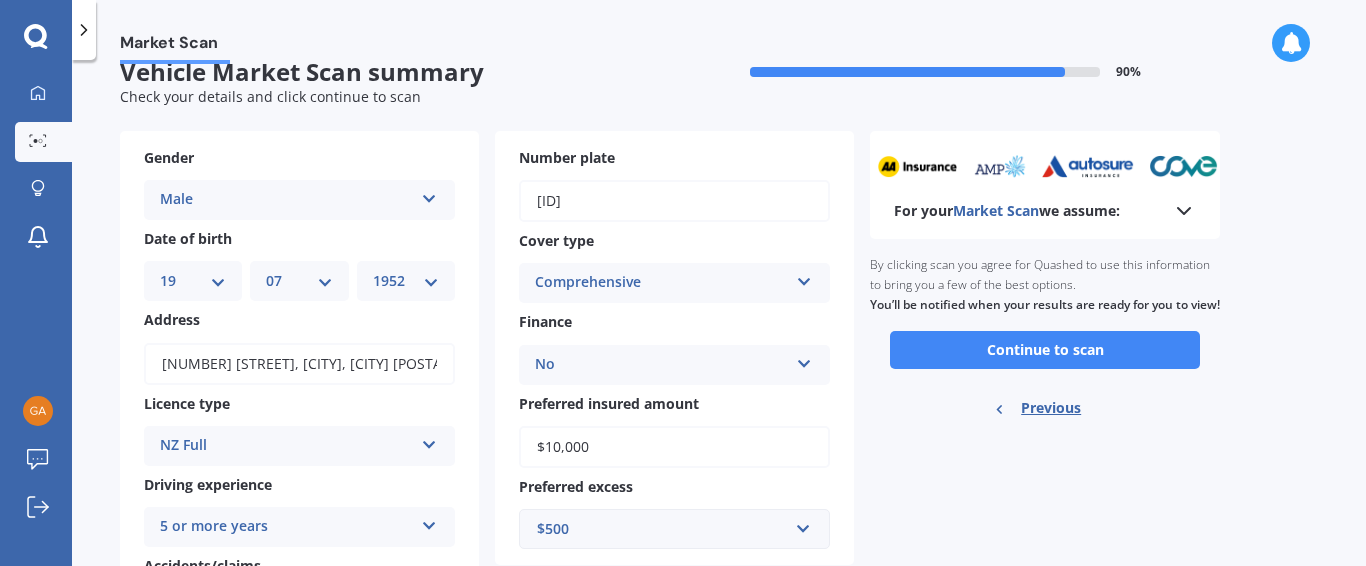 scroll, scrollTop: 27, scrollLeft: 0, axis: vertical 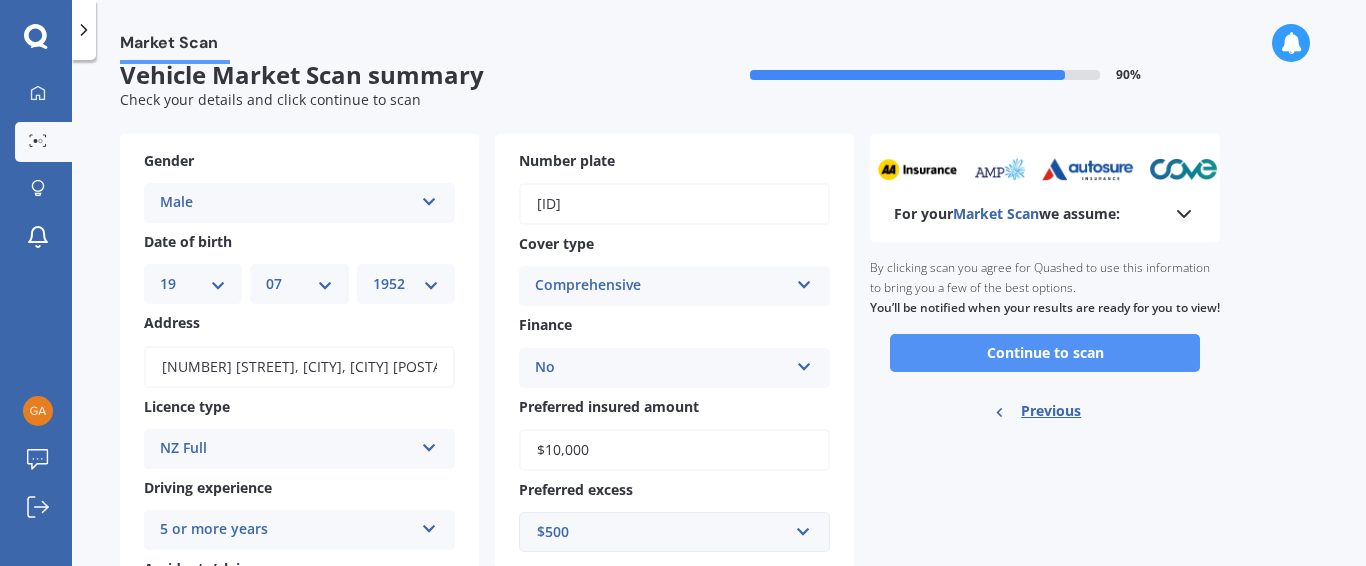 click on "Continue to scan" at bounding box center (1045, 353) 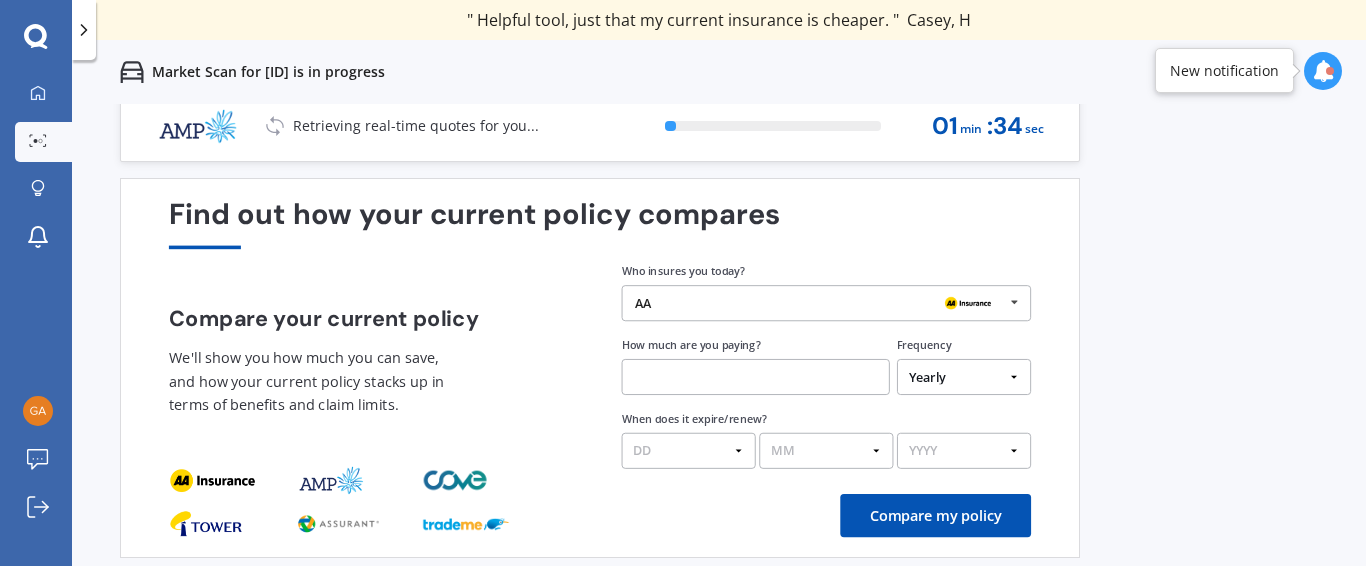 scroll, scrollTop: 24, scrollLeft: 0, axis: vertical 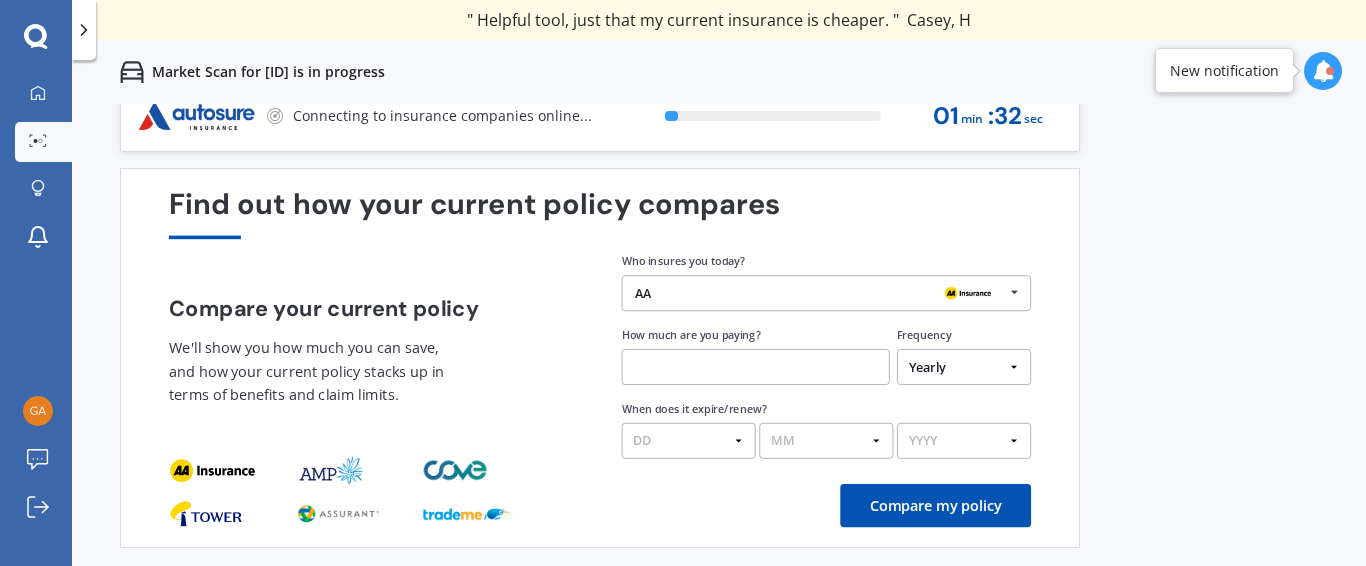 click at bounding box center [1014, 292] 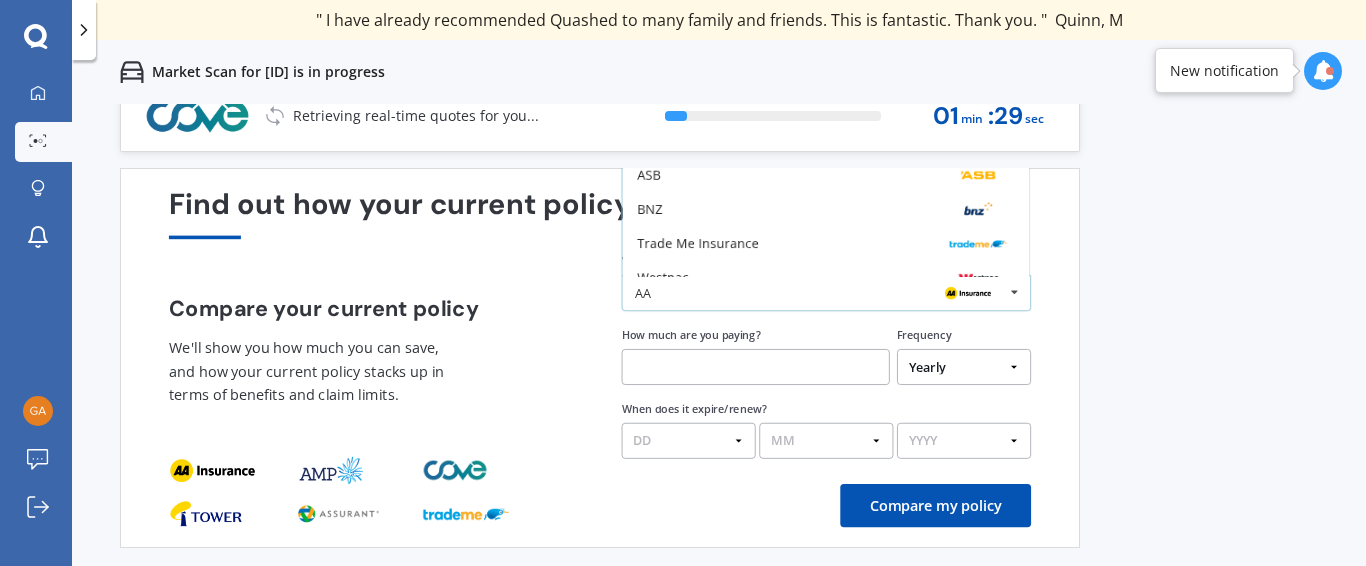 scroll, scrollTop: 131, scrollLeft: 0, axis: vertical 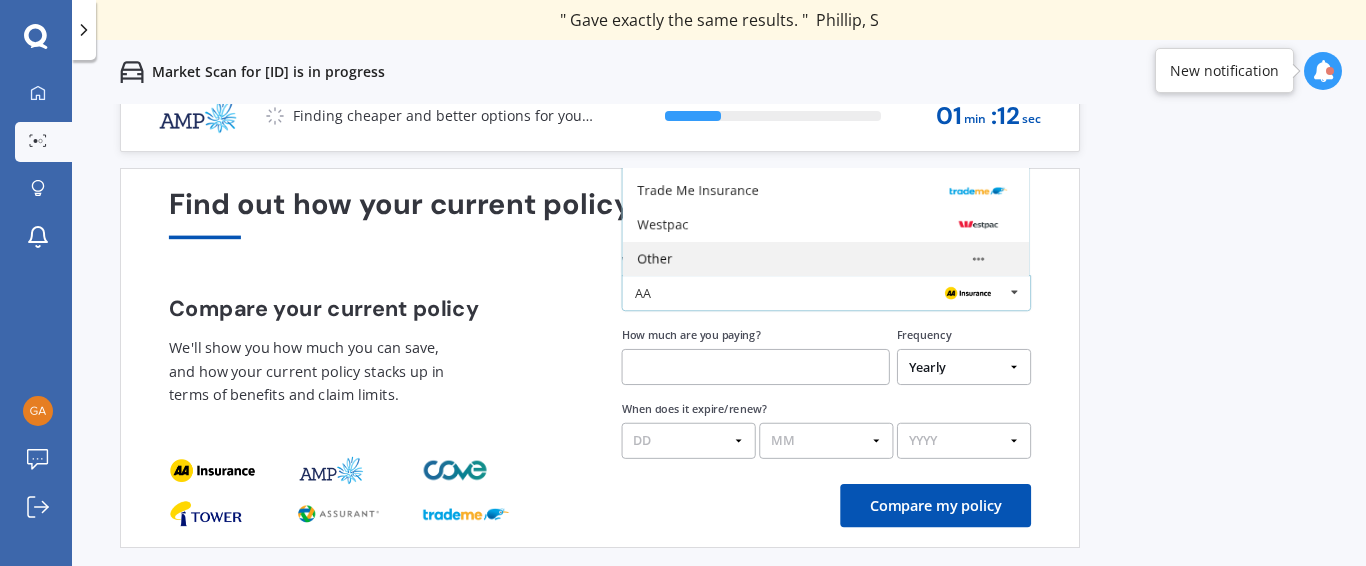 click on "Other" at bounding box center (825, 259) 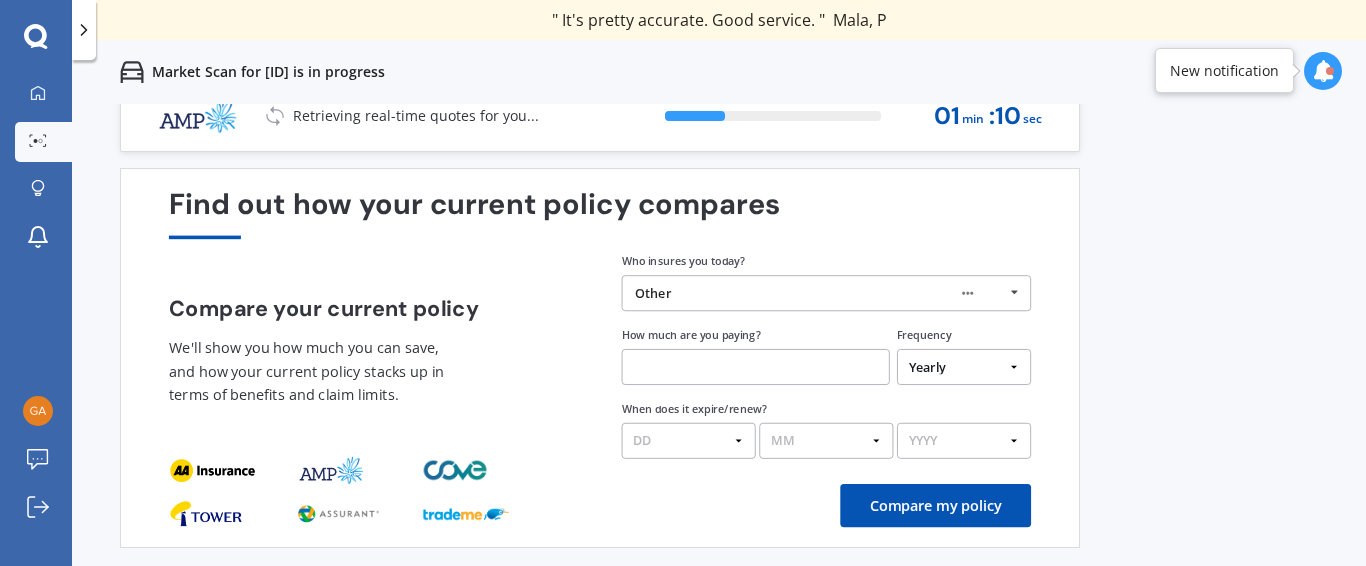 click at bounding box center [756, 367] 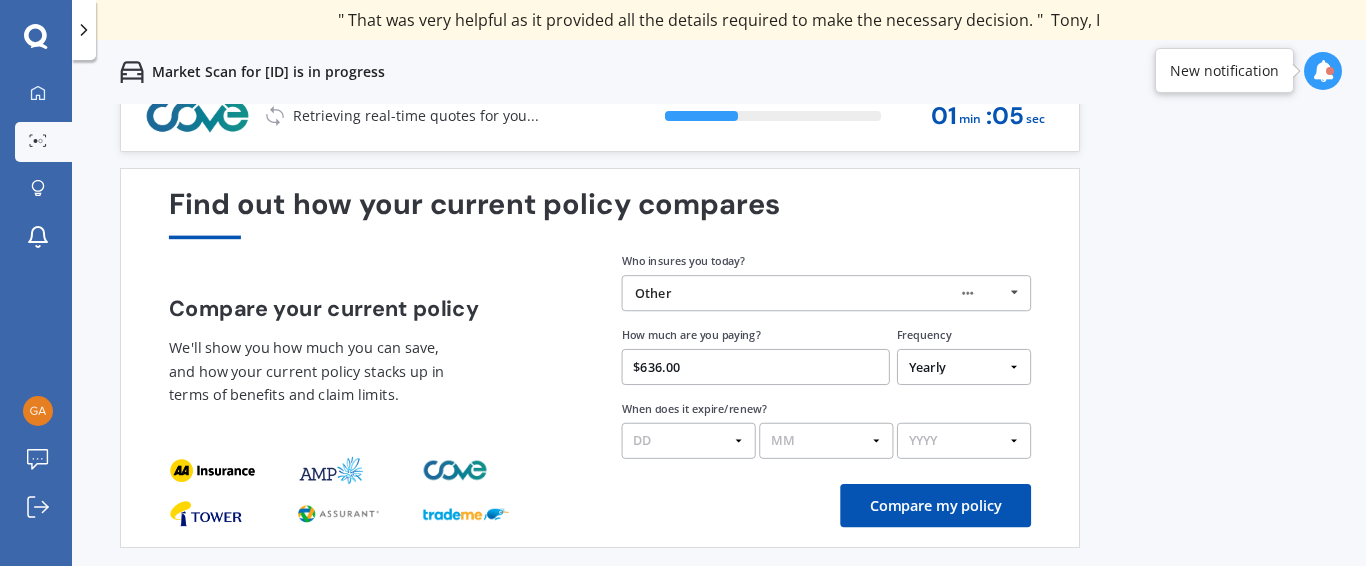 click on "$636.00" at bounding box center [756, 367] 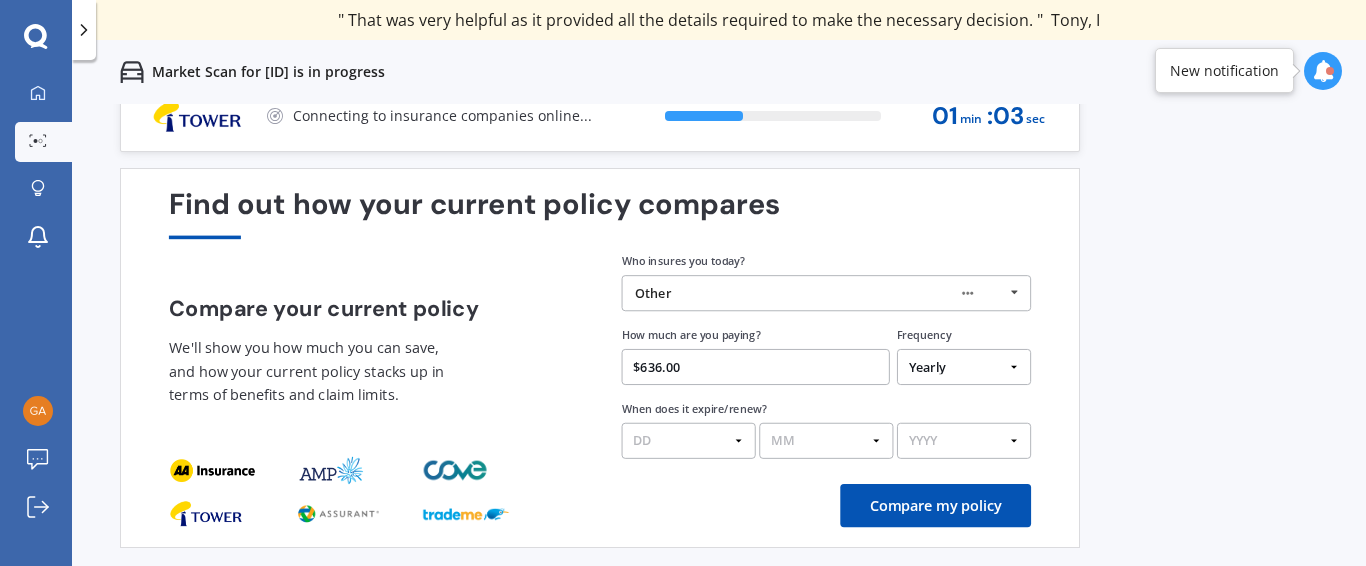 type on "$636.00" 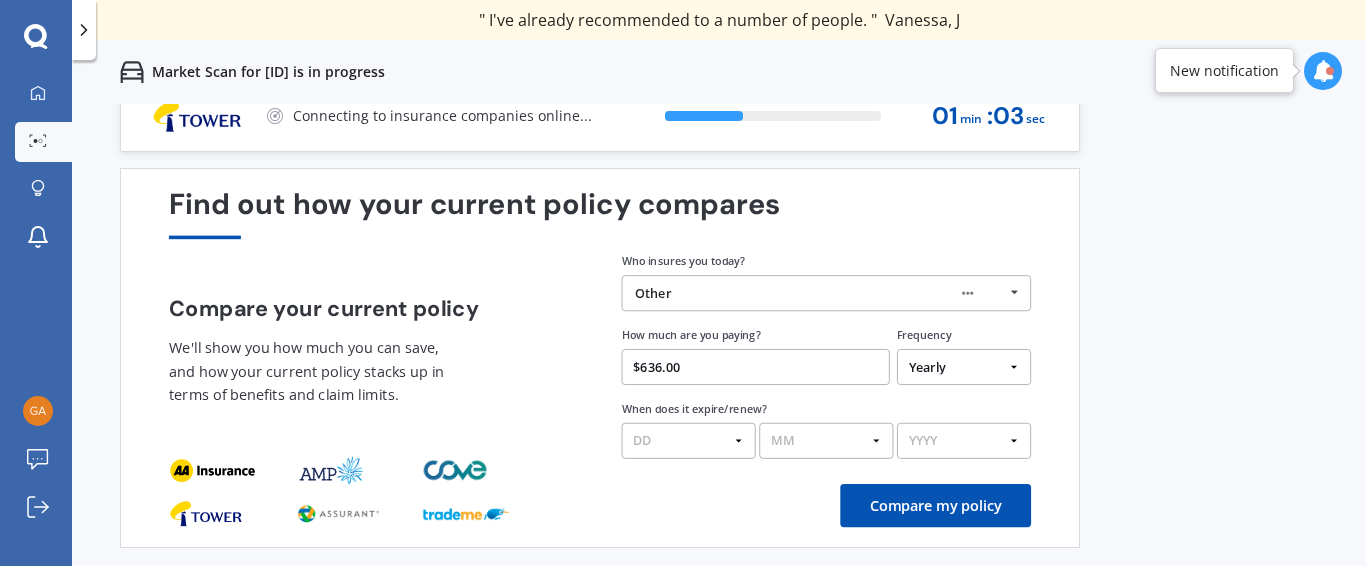 click on "DD 01 02 03 04 05 06 07 08 09 10 11 12 13 14 15 16 17 18 19 20 21 22 23 24 25 26 27 28 29 30 31" at bounding box center [689, 441] 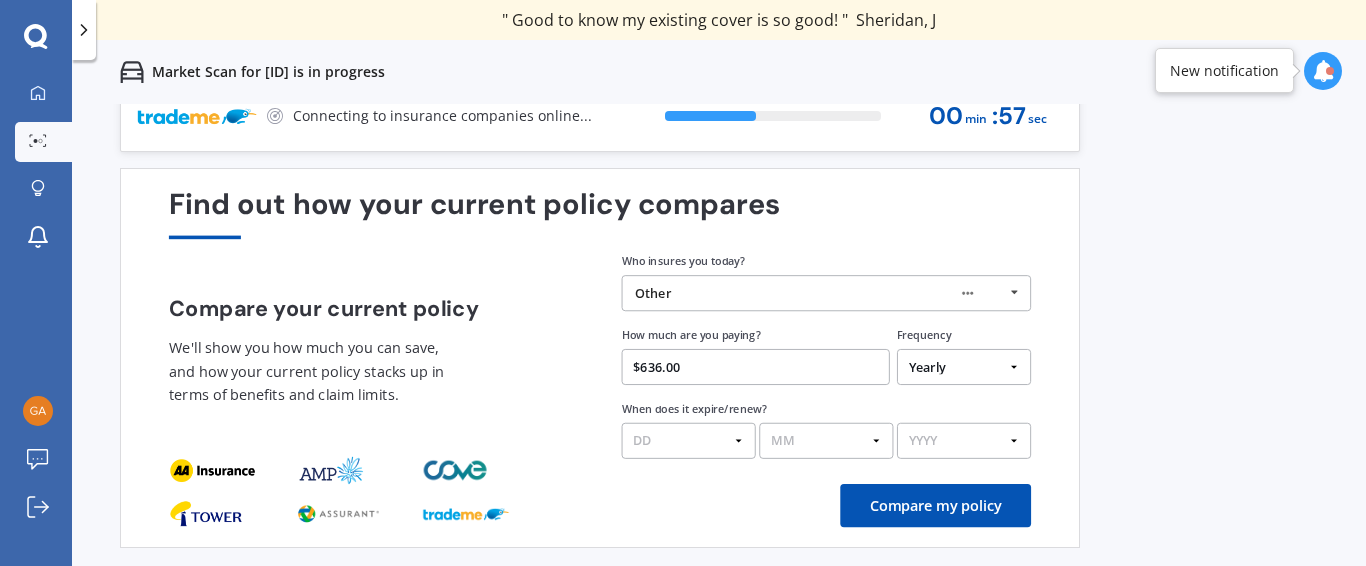 select on "12" 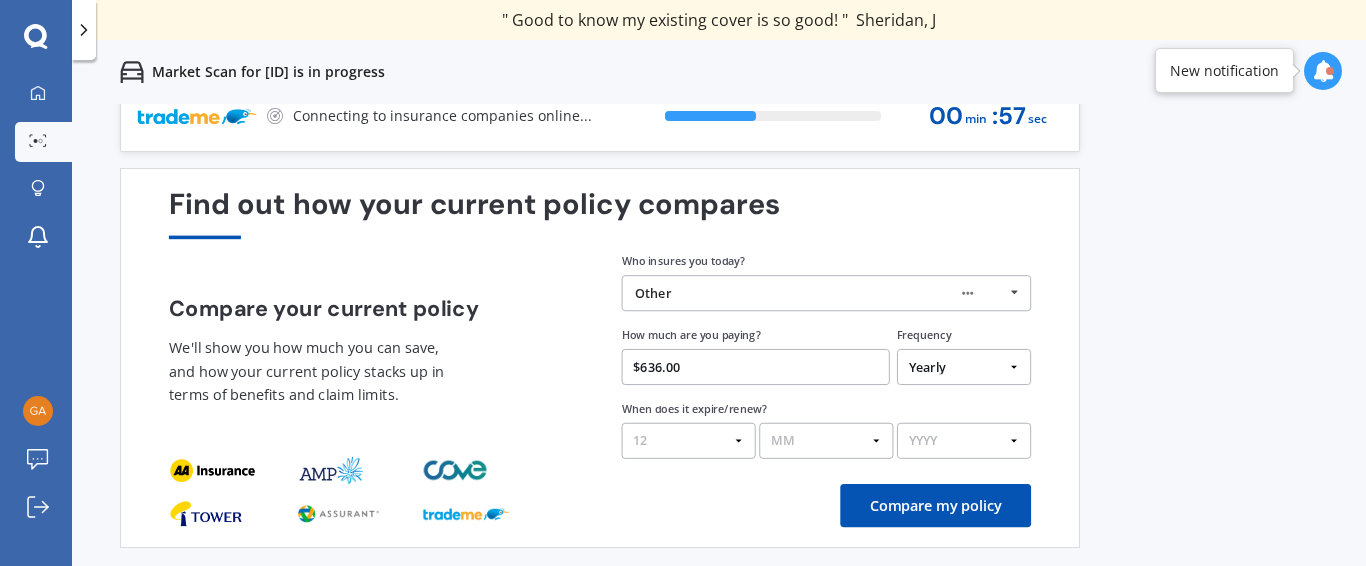 click on "DD 01 02 03 04 05 06 07 08 09 10 11 12 13 14 15 16 17 18 19 20 21 22 23 24 25 26 27 28 29 30 31" at bounding box center [689, 441] 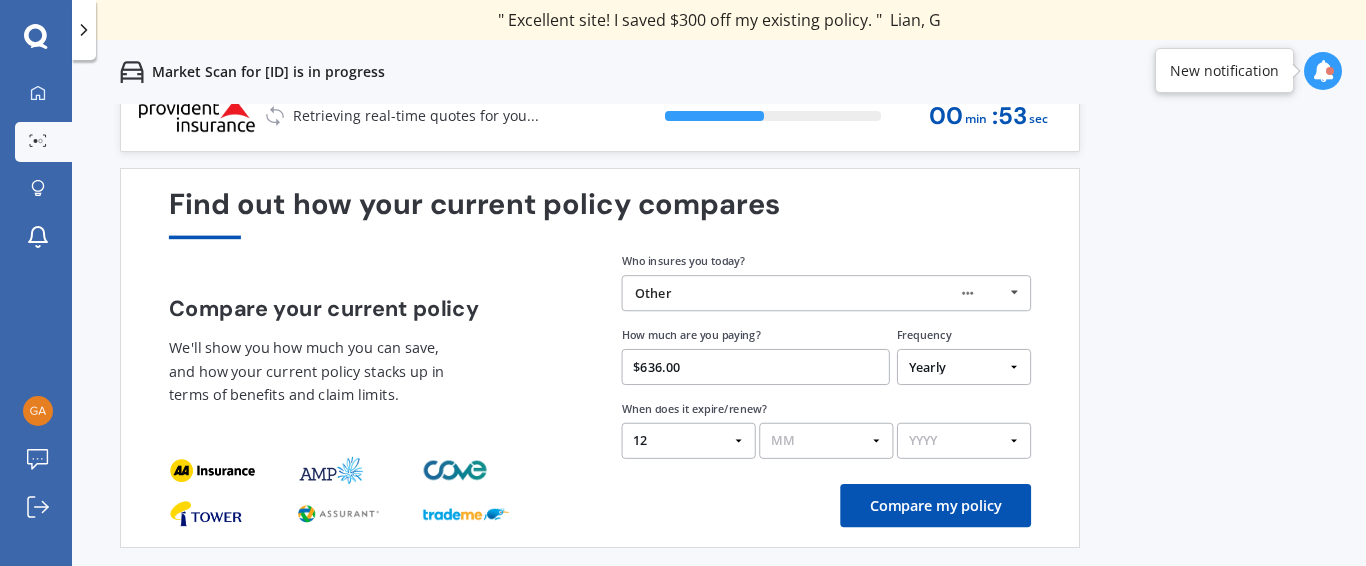 click on "MM 01 02 03 04 05 06 07 08 09 10 11 12" at bounding box center (826, 441) 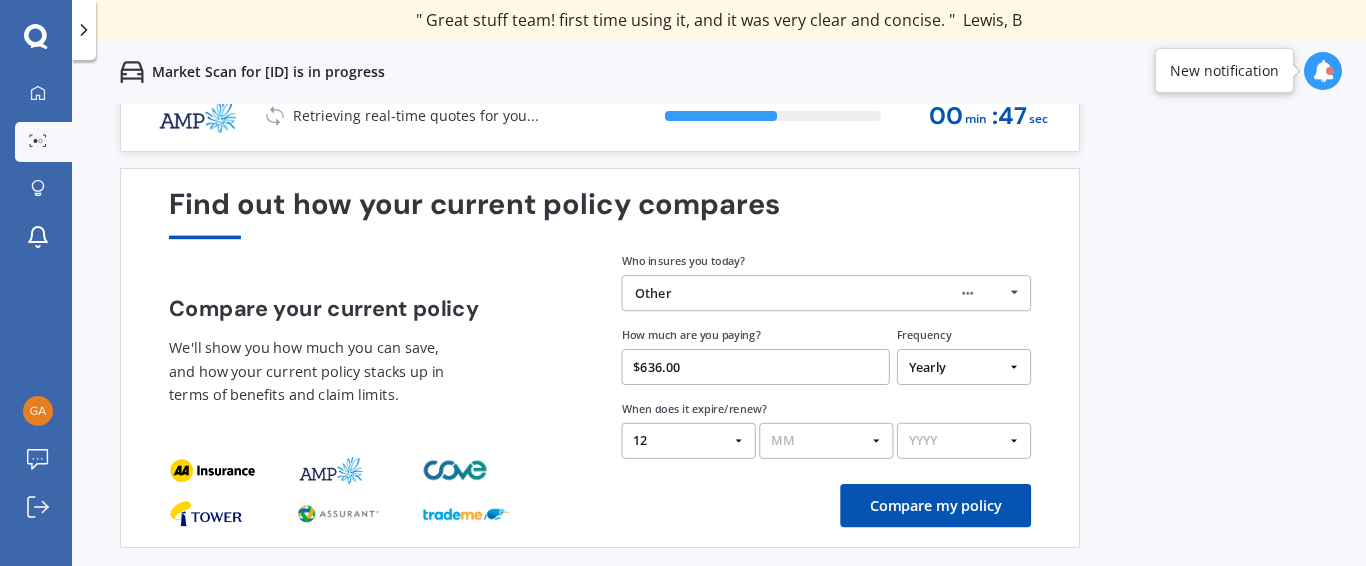 select on "08" 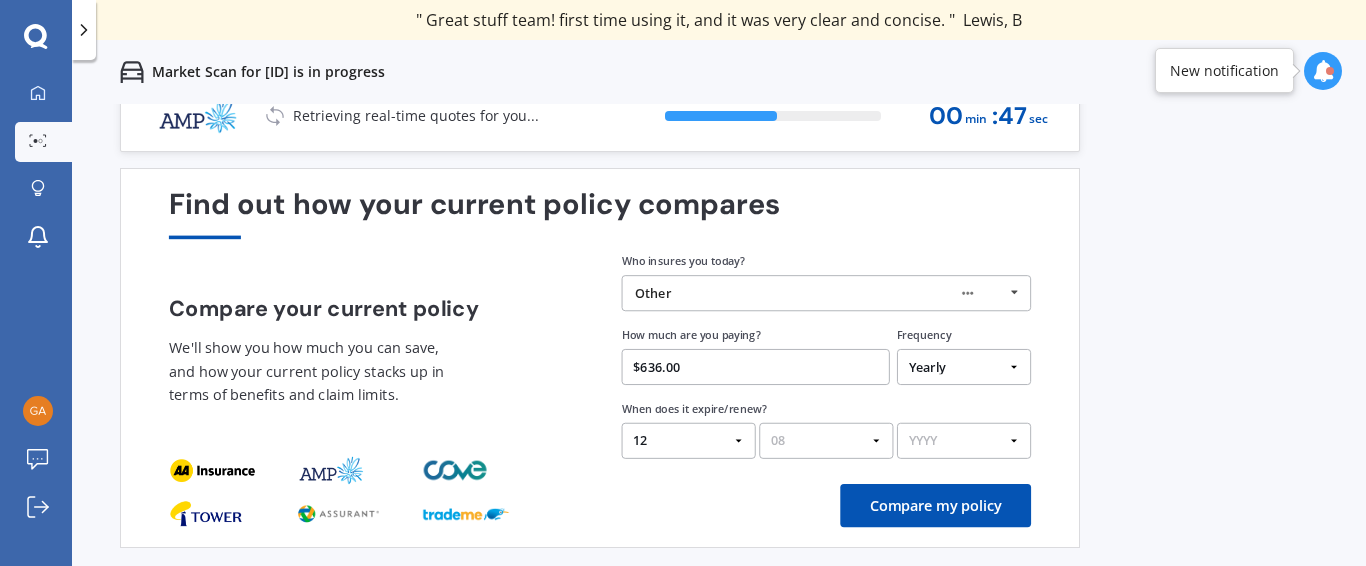 click on "MM 01 02 03 04 05 06 07 08 09 10 11 12" at bounding box center (826, 441) 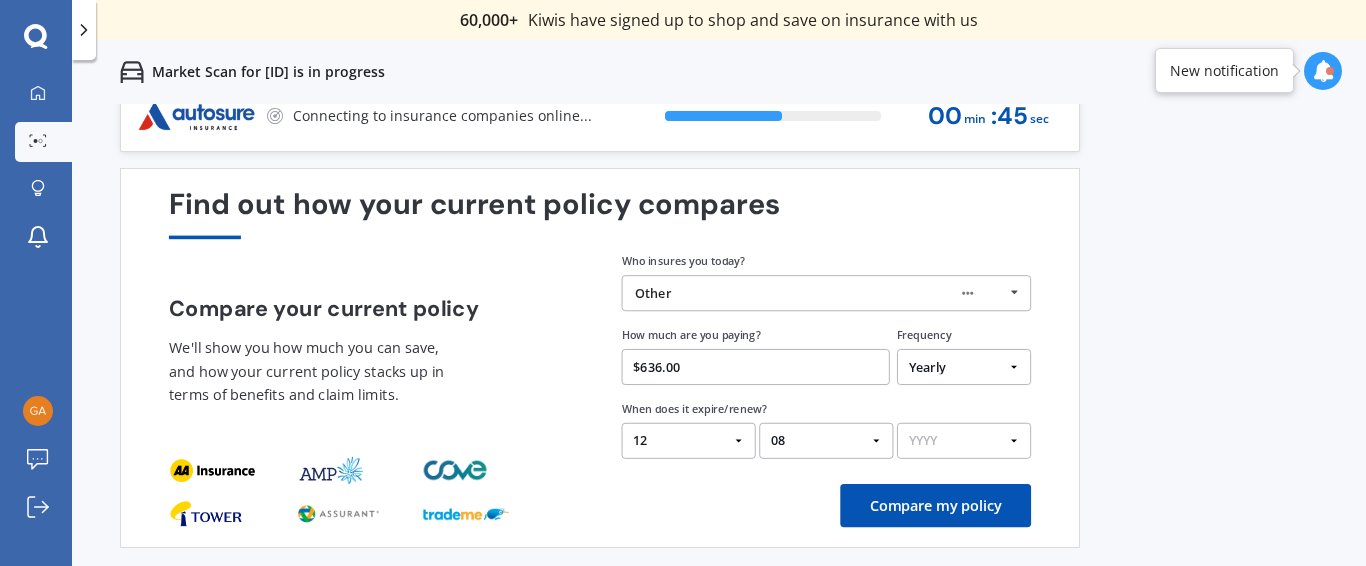 click on "YYYY 2026 2025 2024" at bounding box center (964, 441) 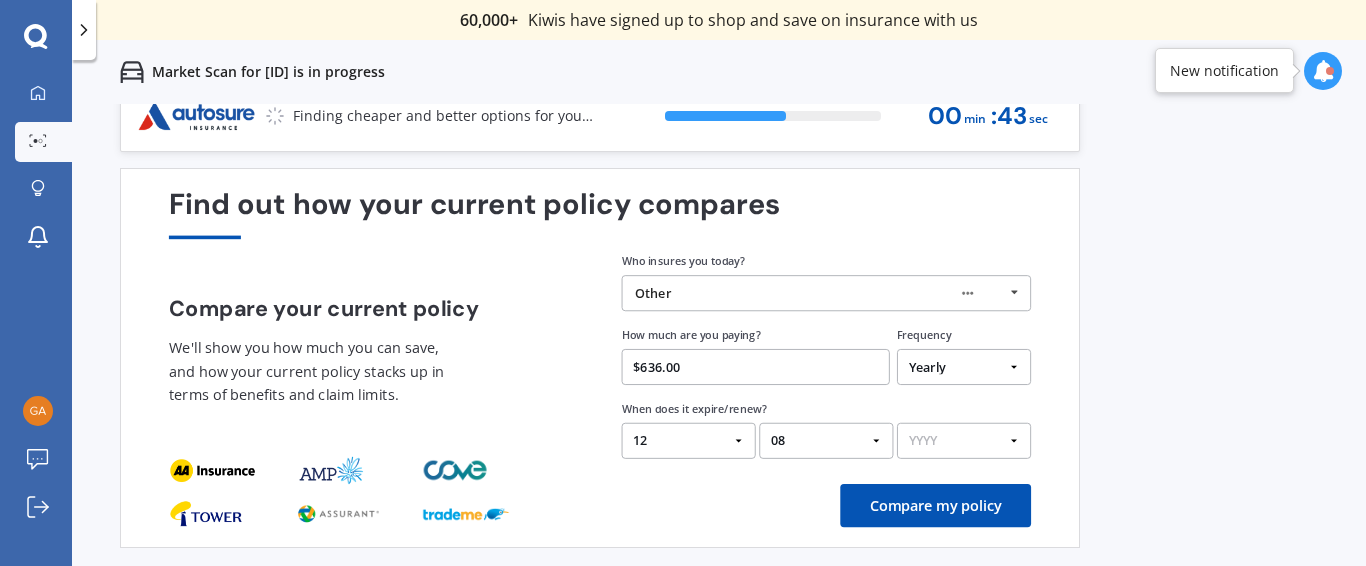 select on "2025" 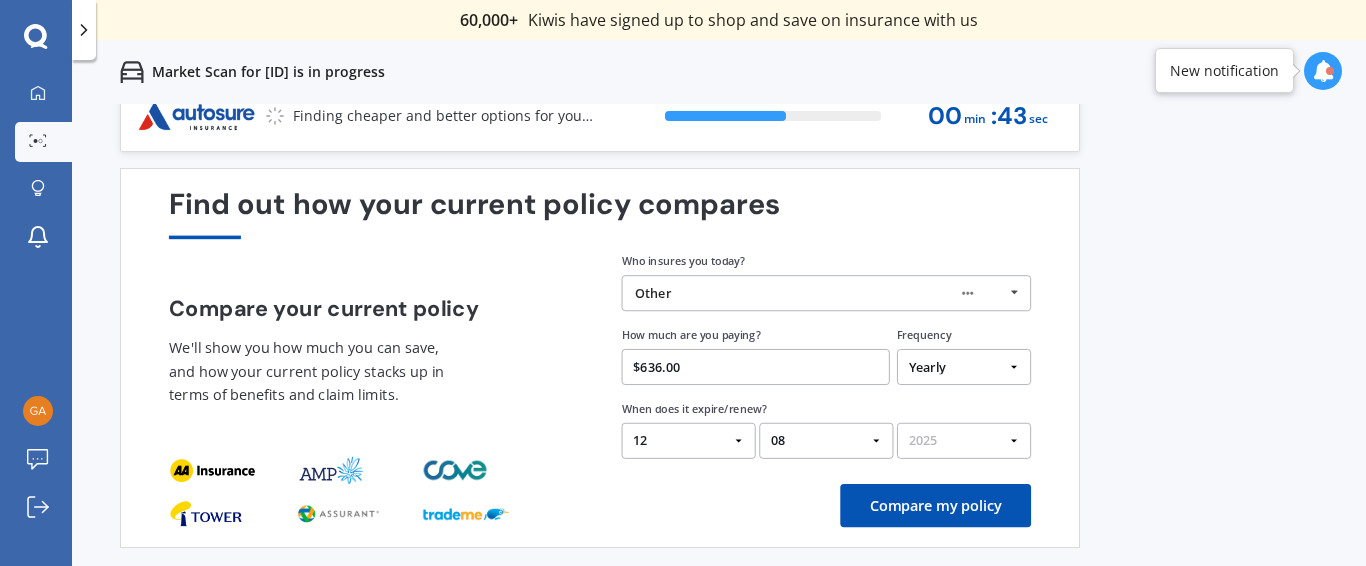 click on "YYYY 2026 2025 2024" at bounding box center (964, 441) 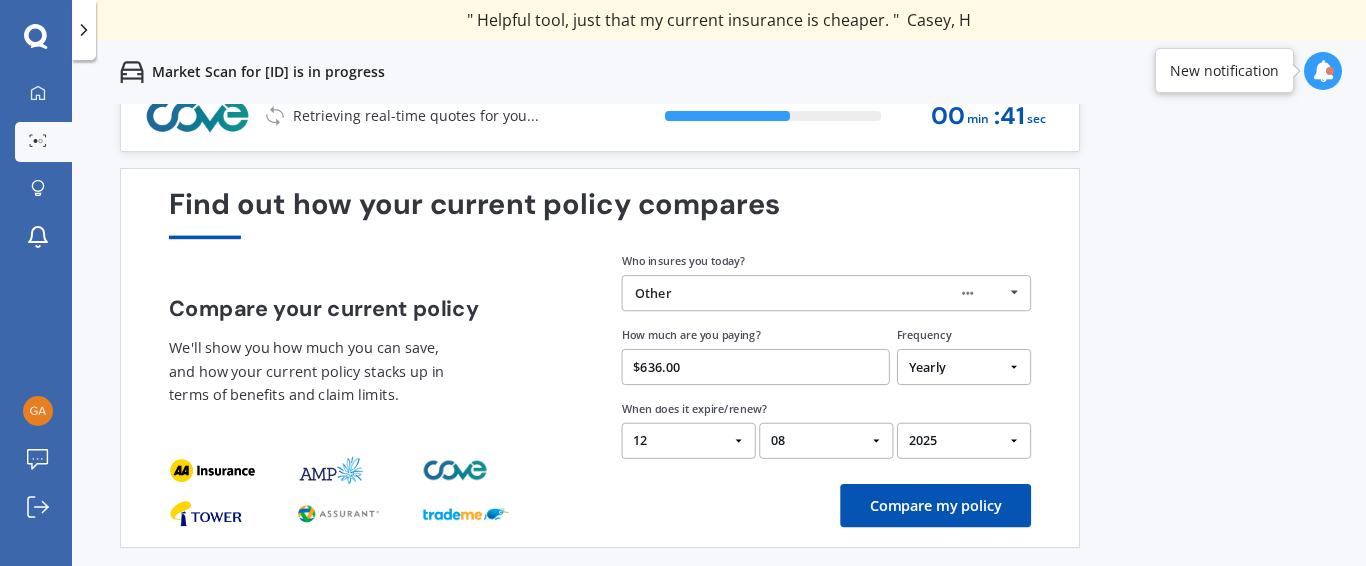 click on "Compare my policy" at bounding box center [935, 505] 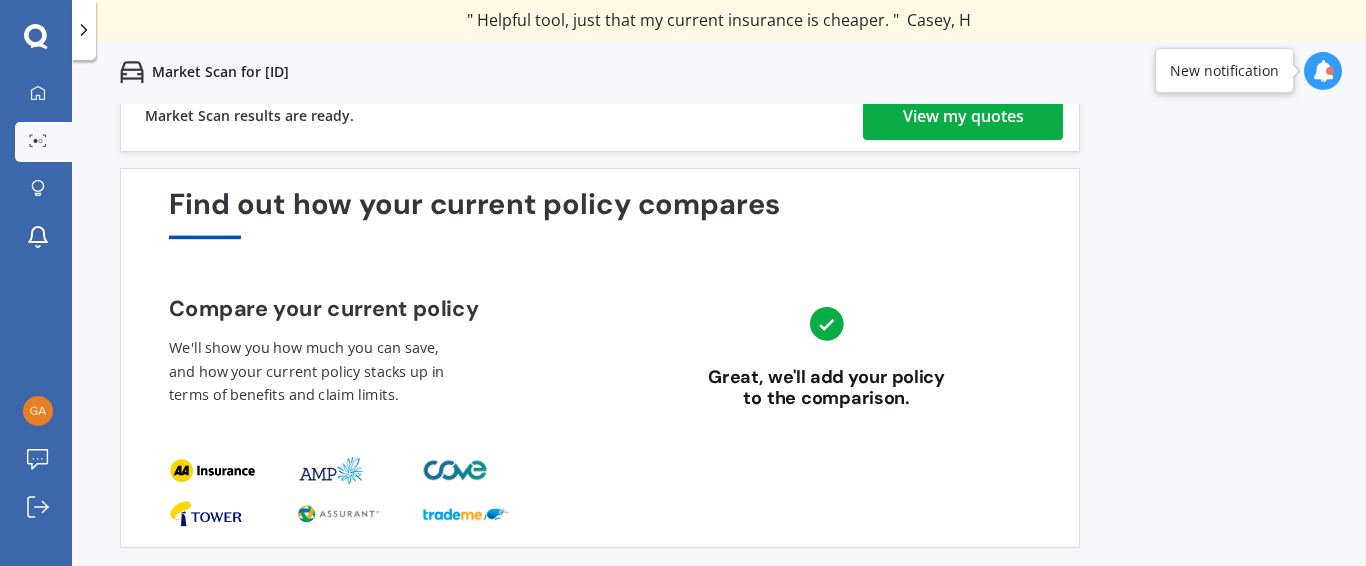 click on "View my quotes" at bounding box center [963, 116] 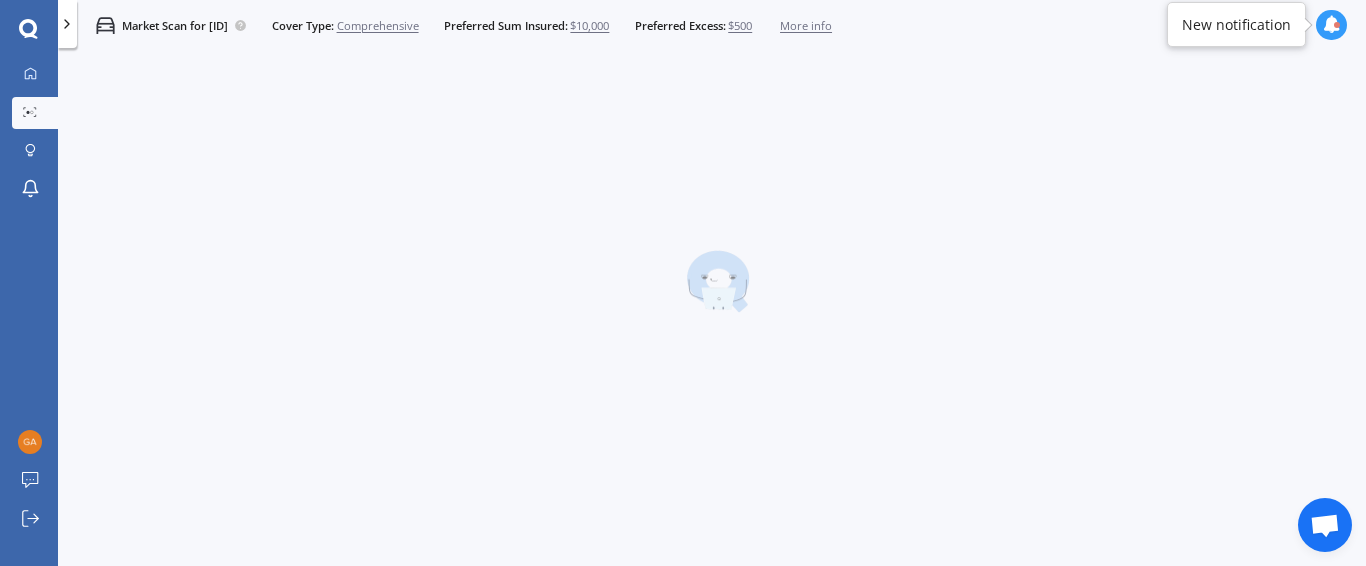 scroll, scrollTop: 0, scrollLeft: 0, axis: both 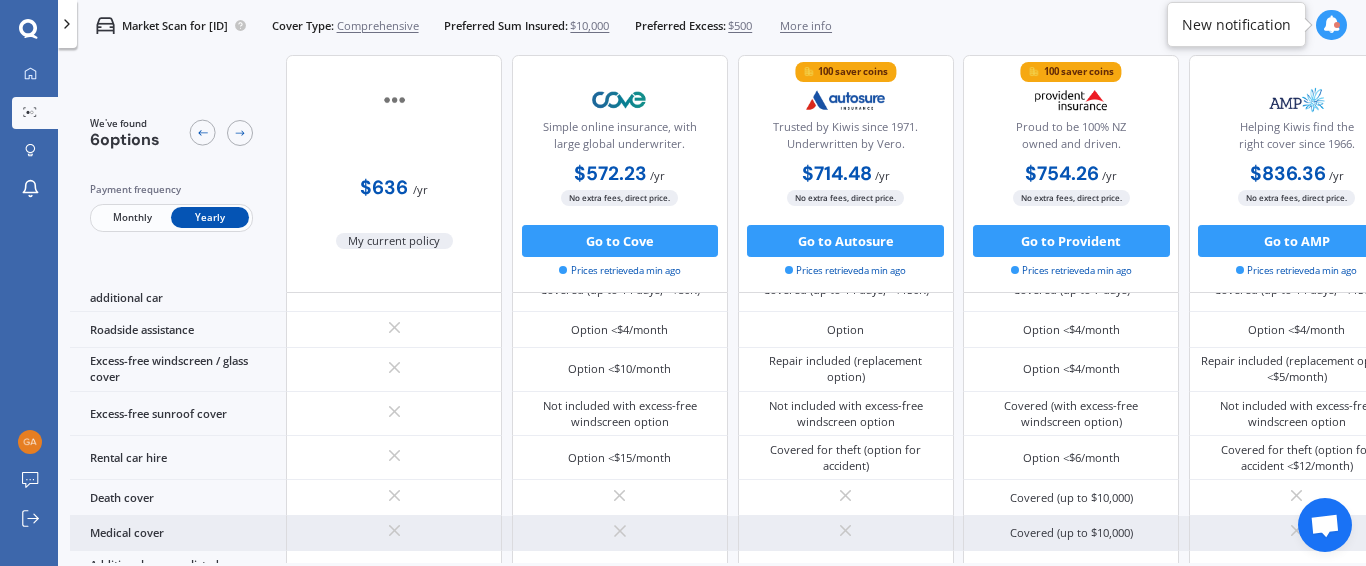 click at bounding box center [620, 533] 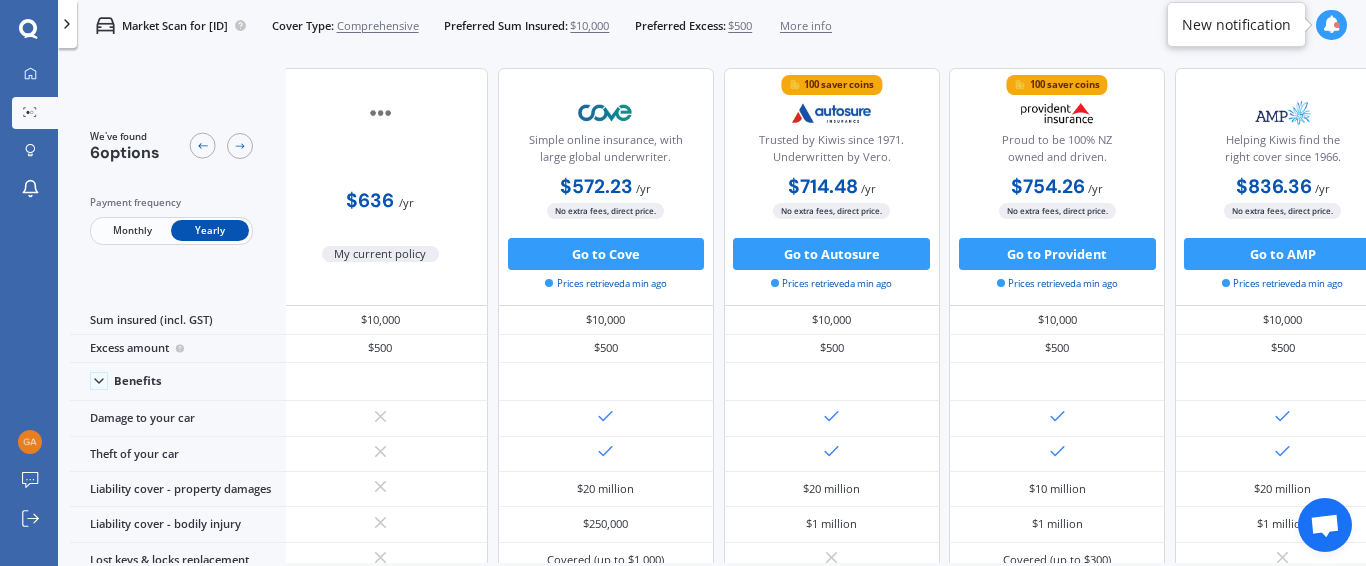 scroll, scrollTop: 0, scrollLeft: 0, axis: both 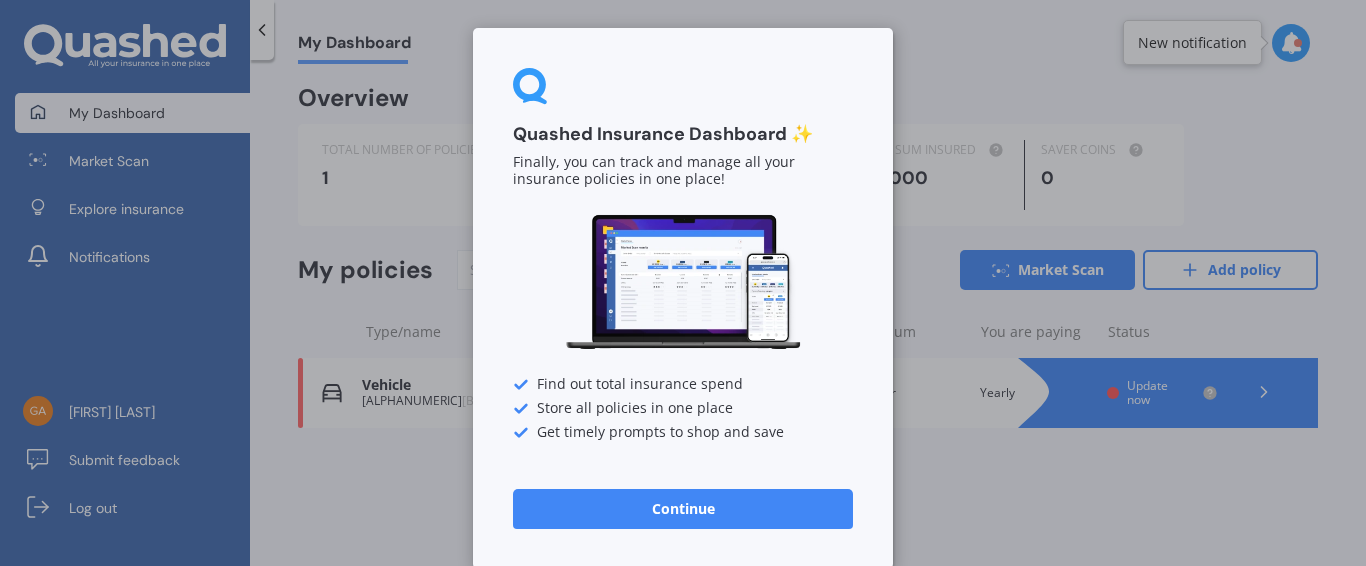 click on "Continue" at bounding box center [683, 509] 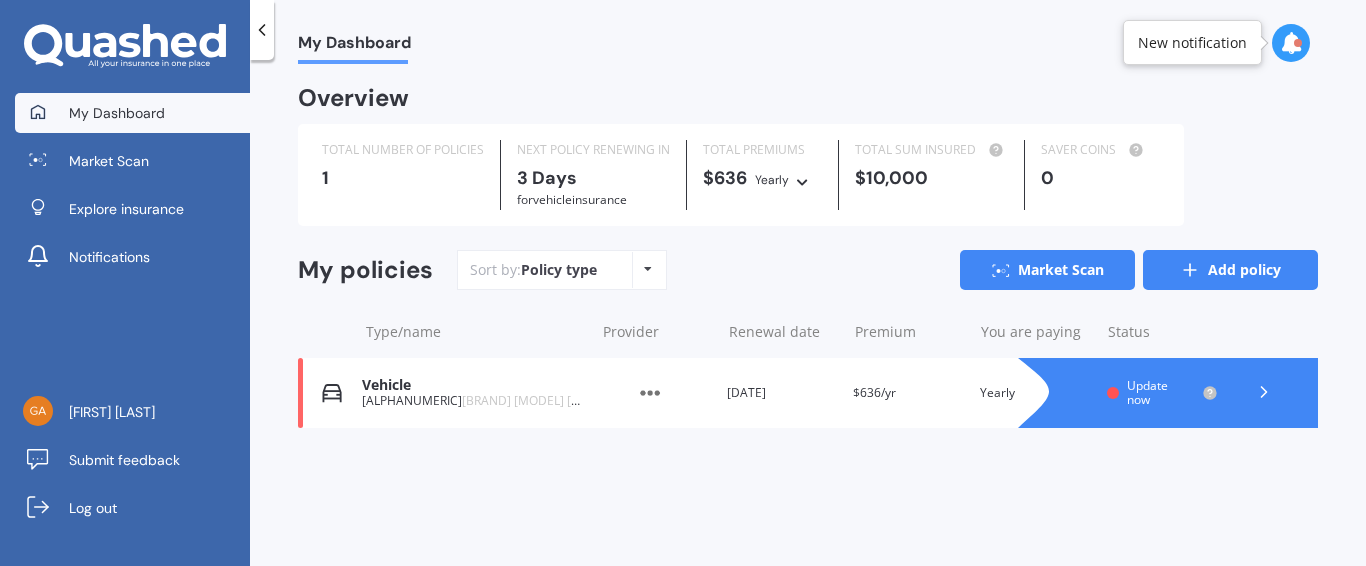 click 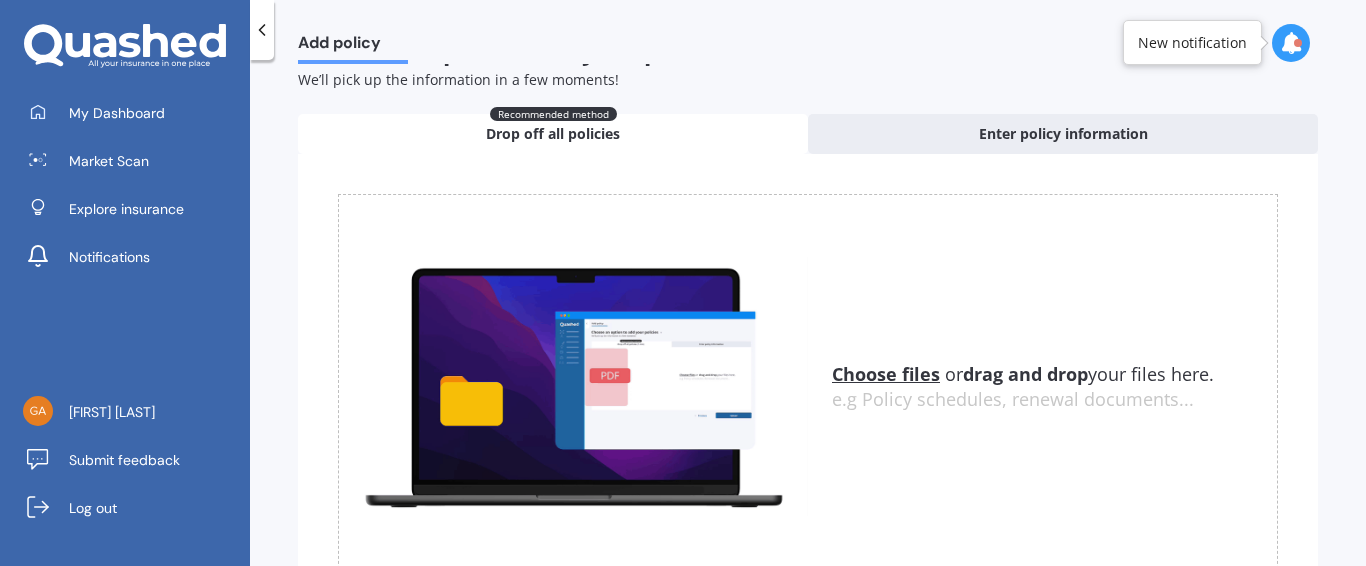 scroll, scrollTop: 0, scrollLeft: 0, axis: both 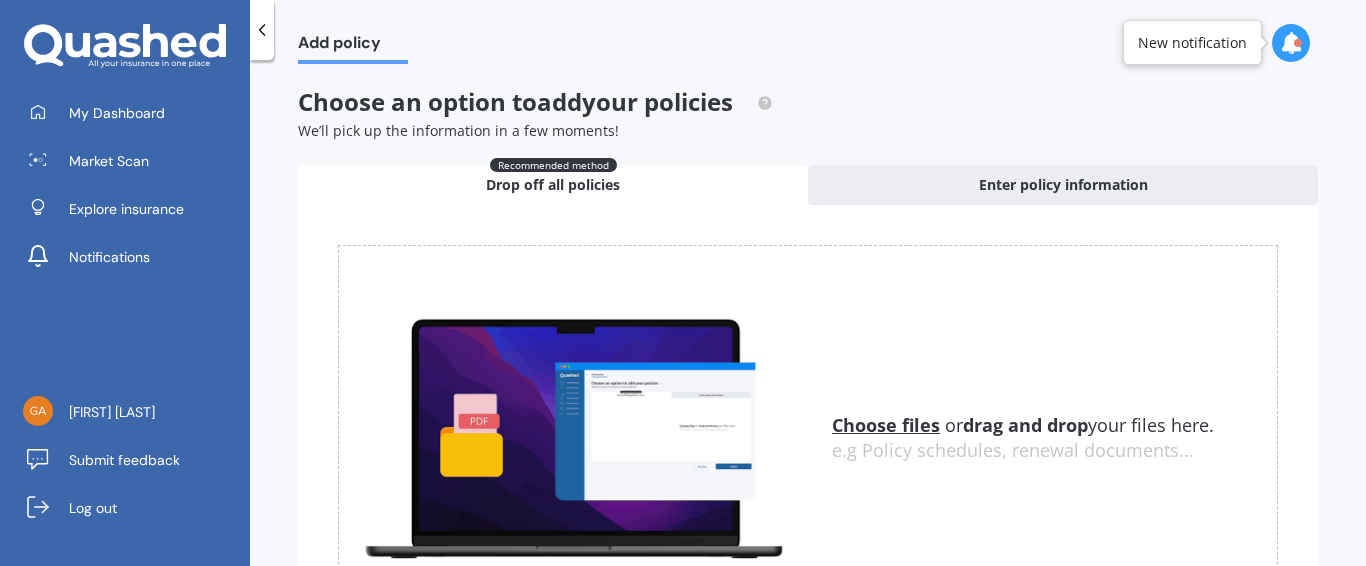 click at bounding box center (262, 30) 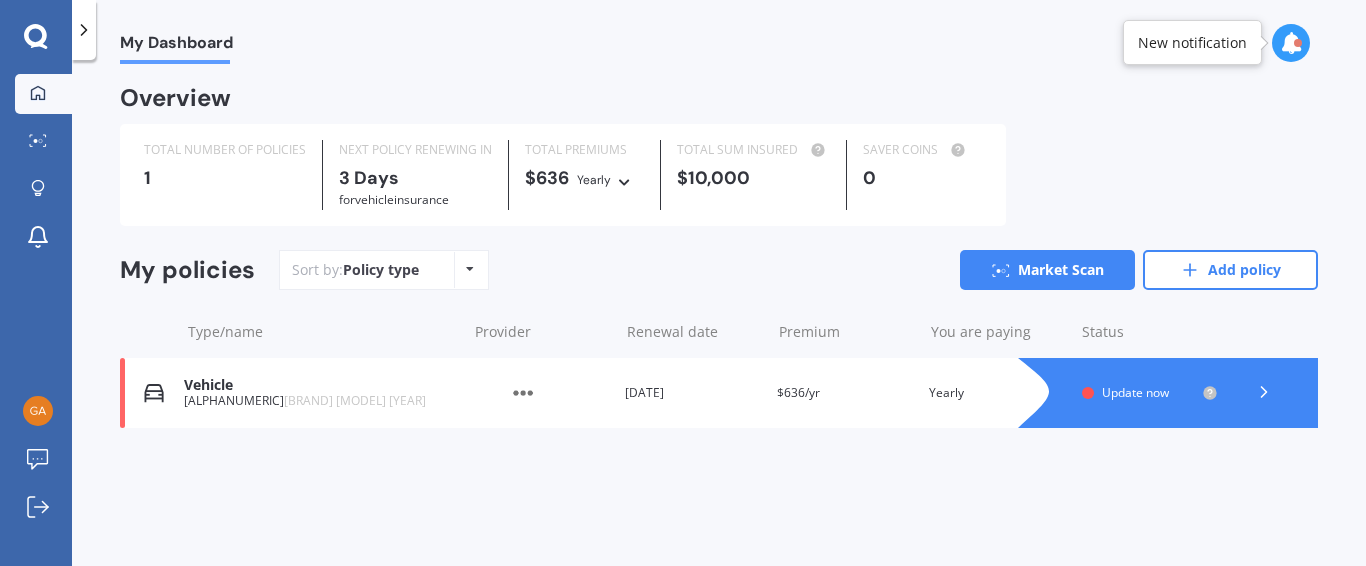 click 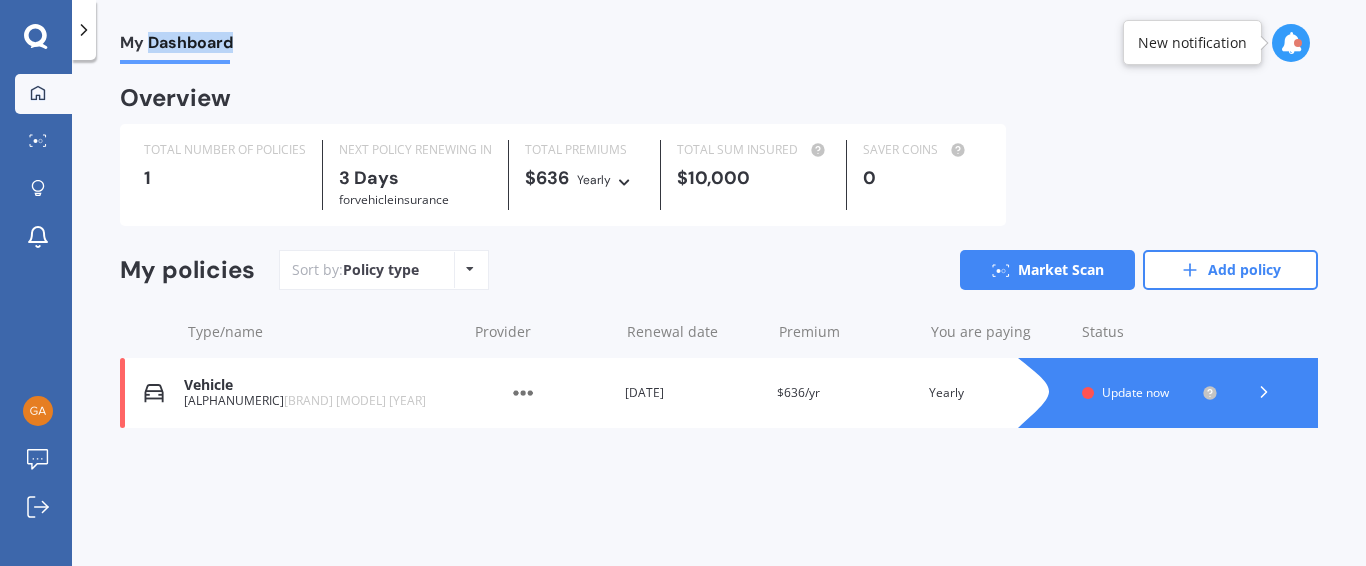 click on "My Dashboard" at bounding box center [176, 46] 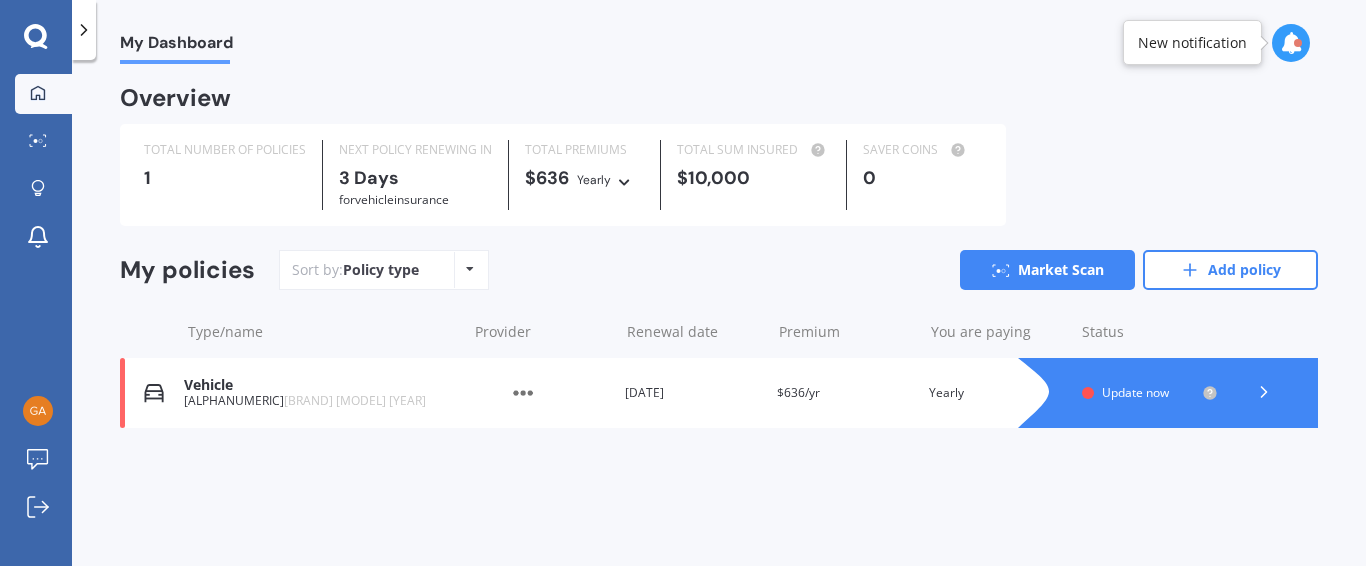 click on "My Dashboard" at bounding box center [176, 46] 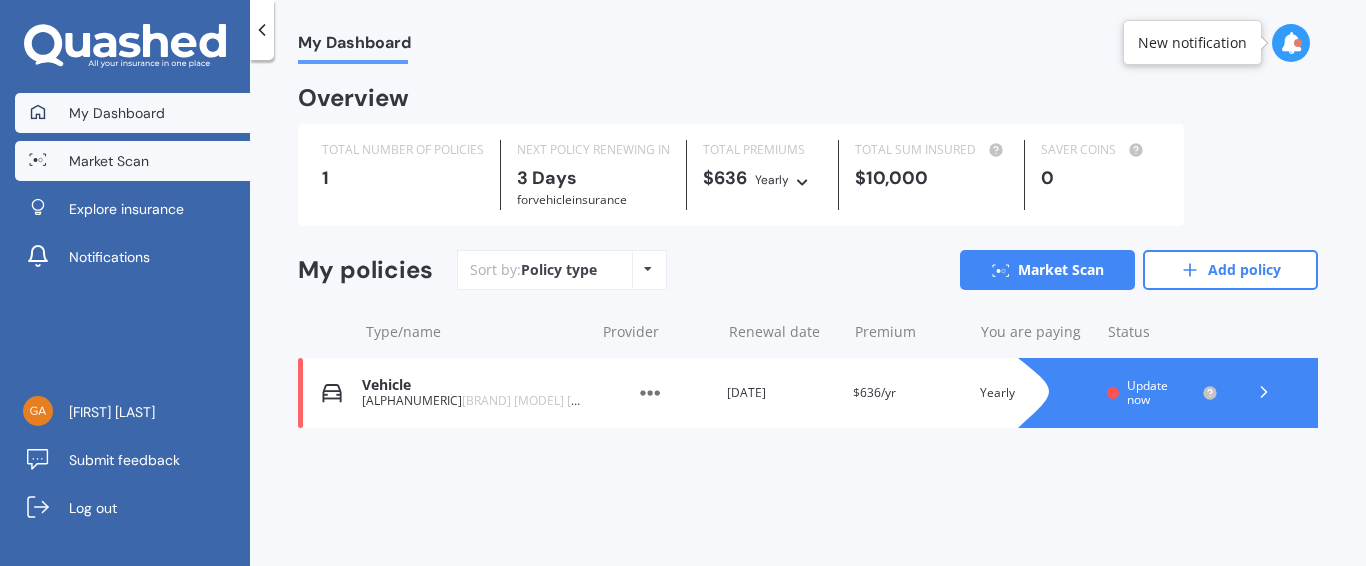 click on "Market Scan" at bounding box center (109, 161) 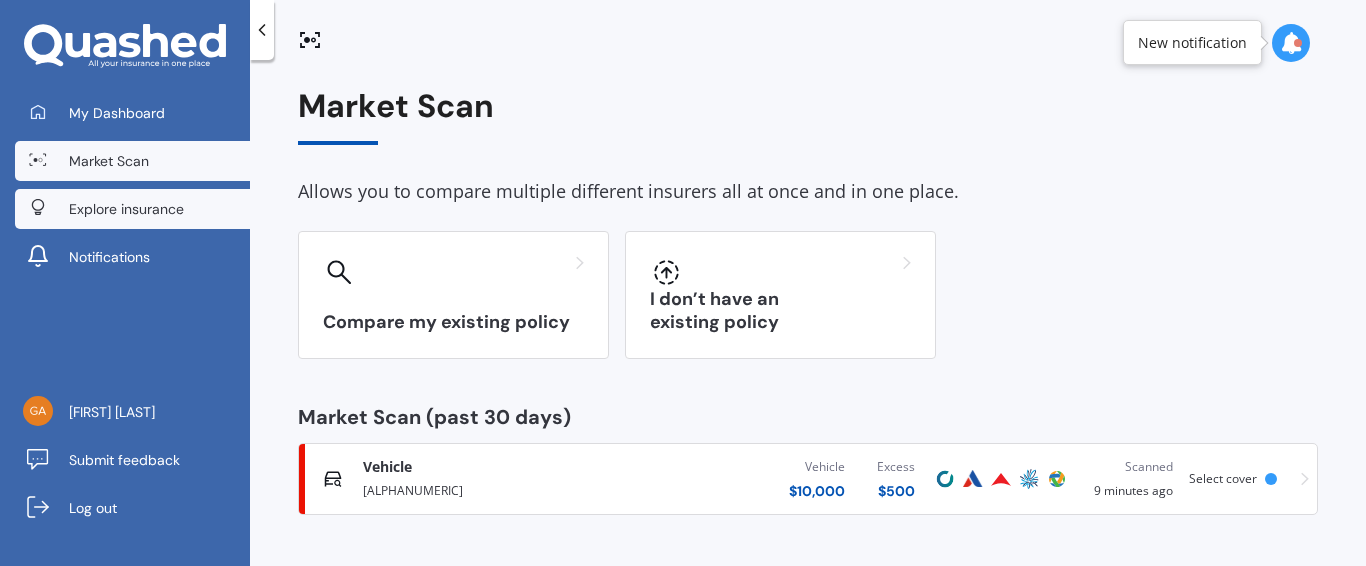 click on "Explore insurance" at bounding box center (126, 209) 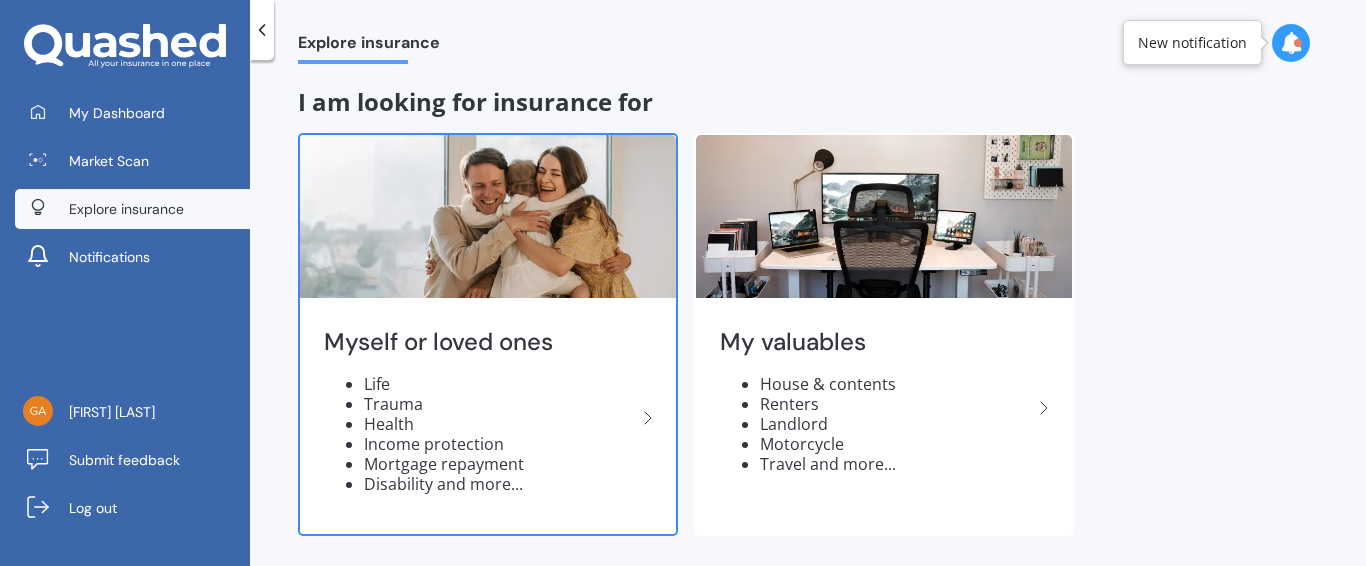 scroll, scrollTop: 6, scrollLeft: 0, axis: vertical 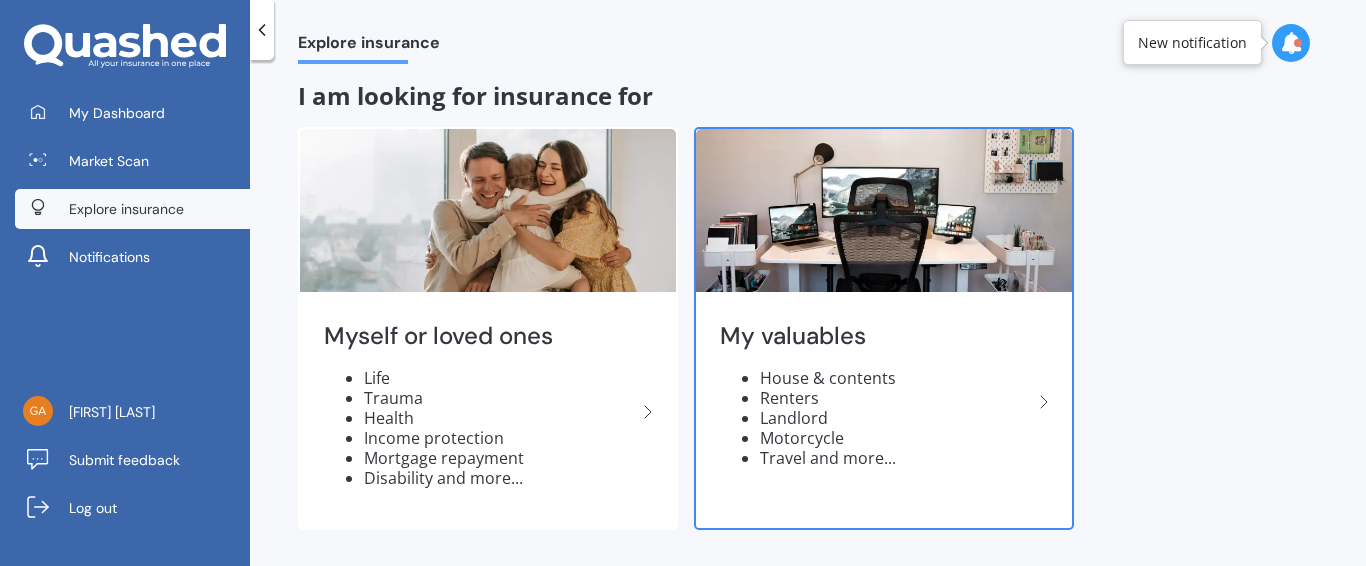 click 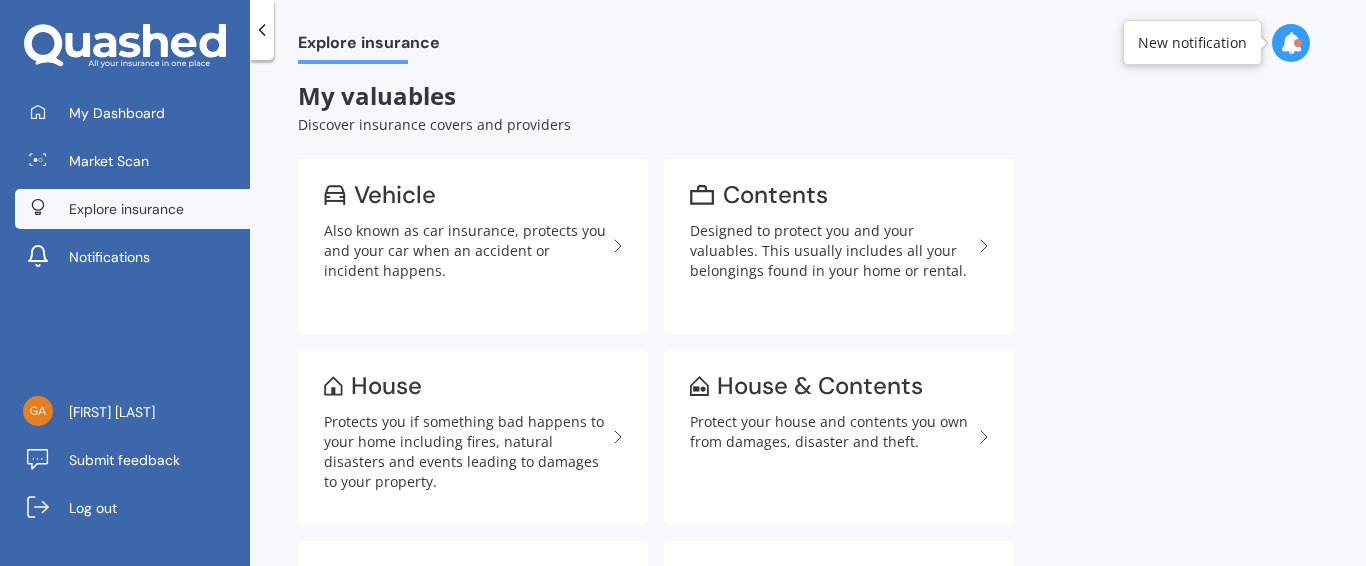 scroll, scrollTop: 0, scrollLeft: 0, axis: both 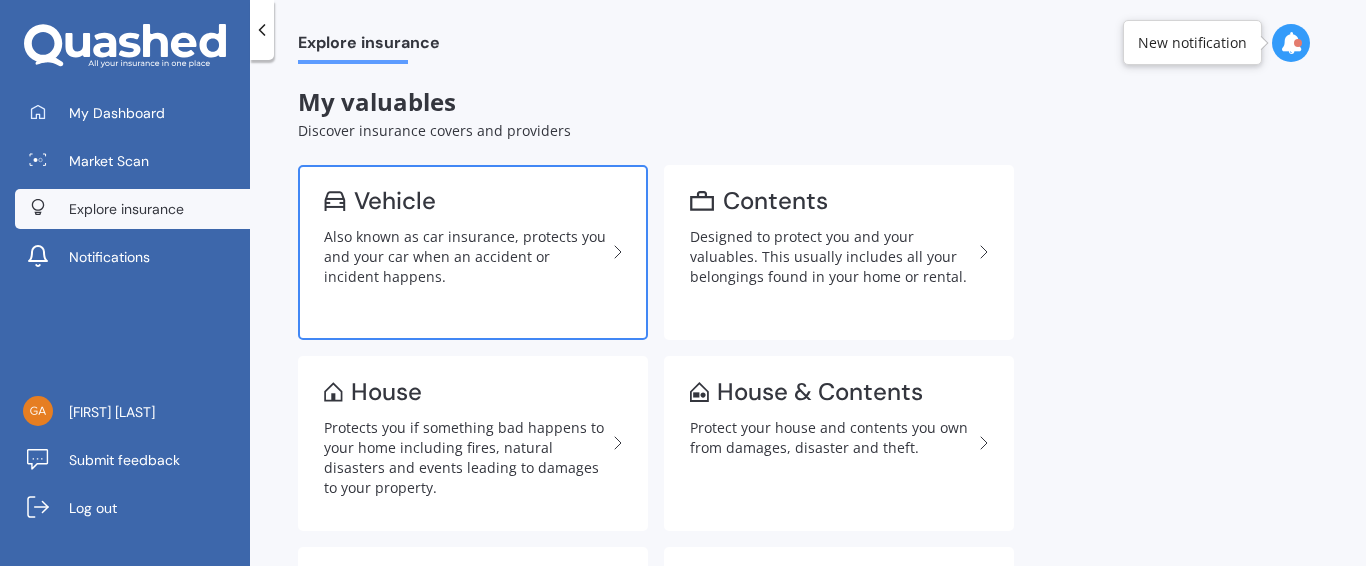 click on "Also known as car insurance, protects you and your car when an accident or incident happens." at bounding box center [465, 257] 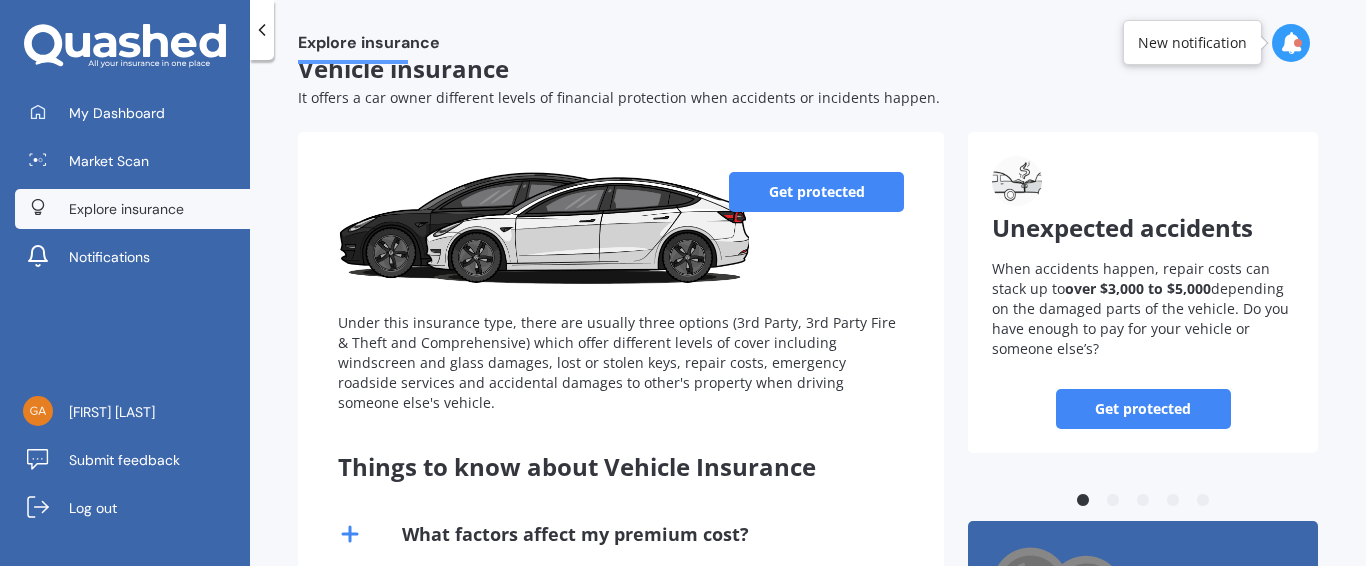scroll, scrollTop: 0, scrollLeft: 0, axis: both 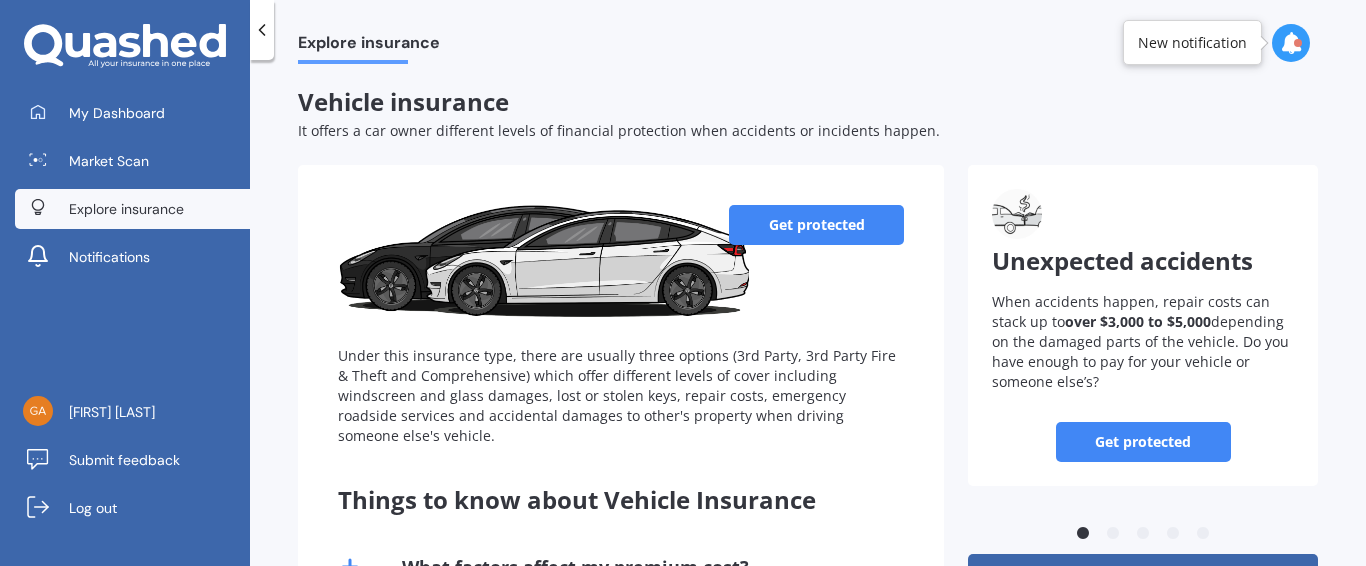 click on "Get protected" at bounding box center (816, 225) 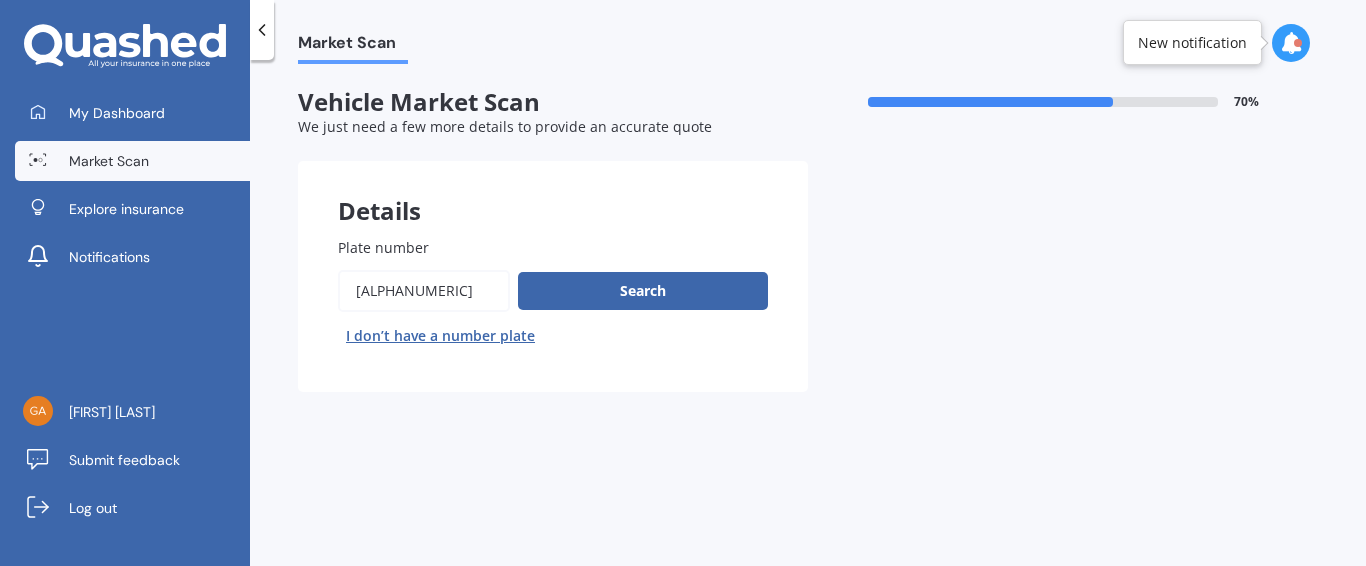 click on "Plate number" at bounding box center [424, 291] 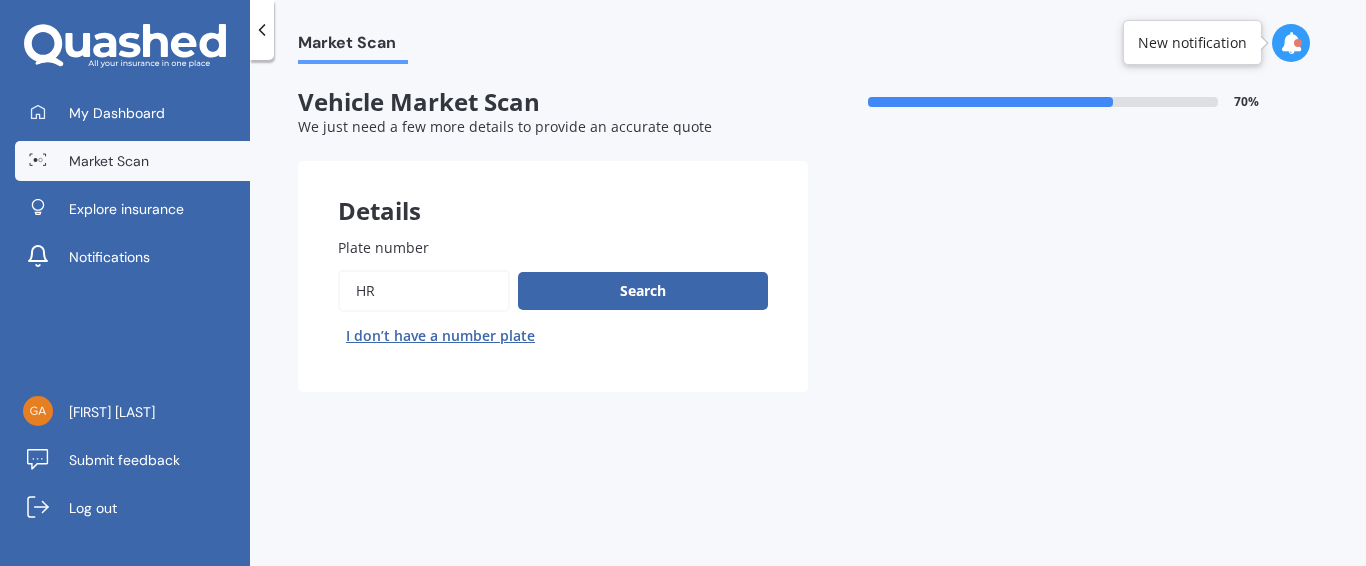type on "H" 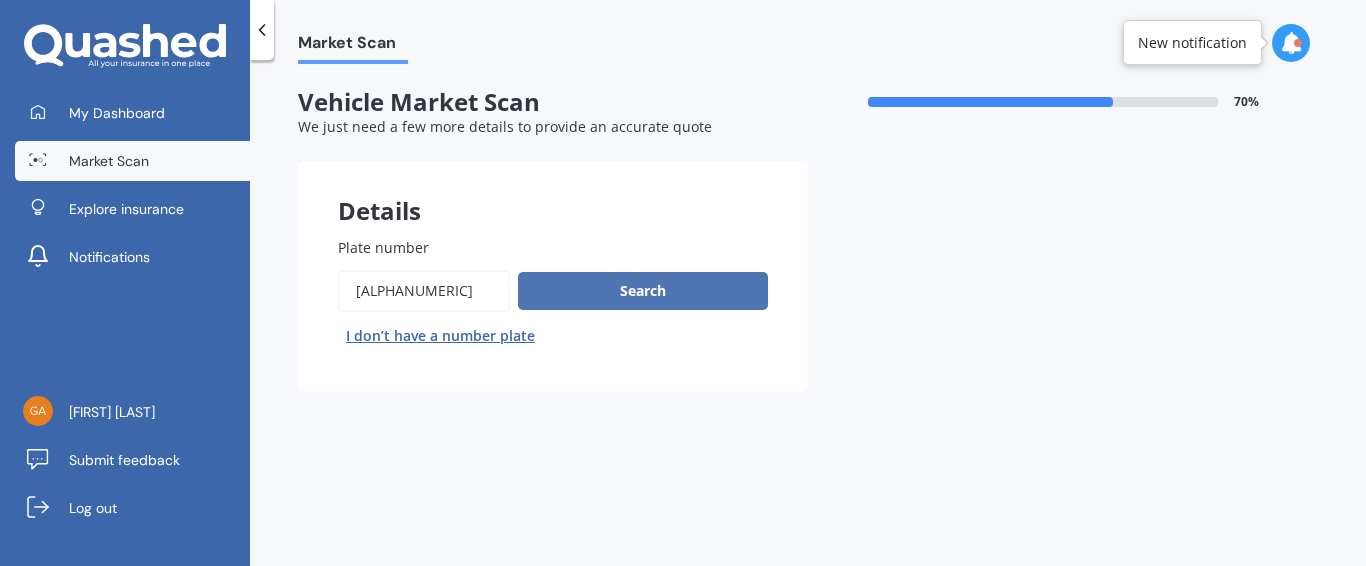 type on "FRM302" 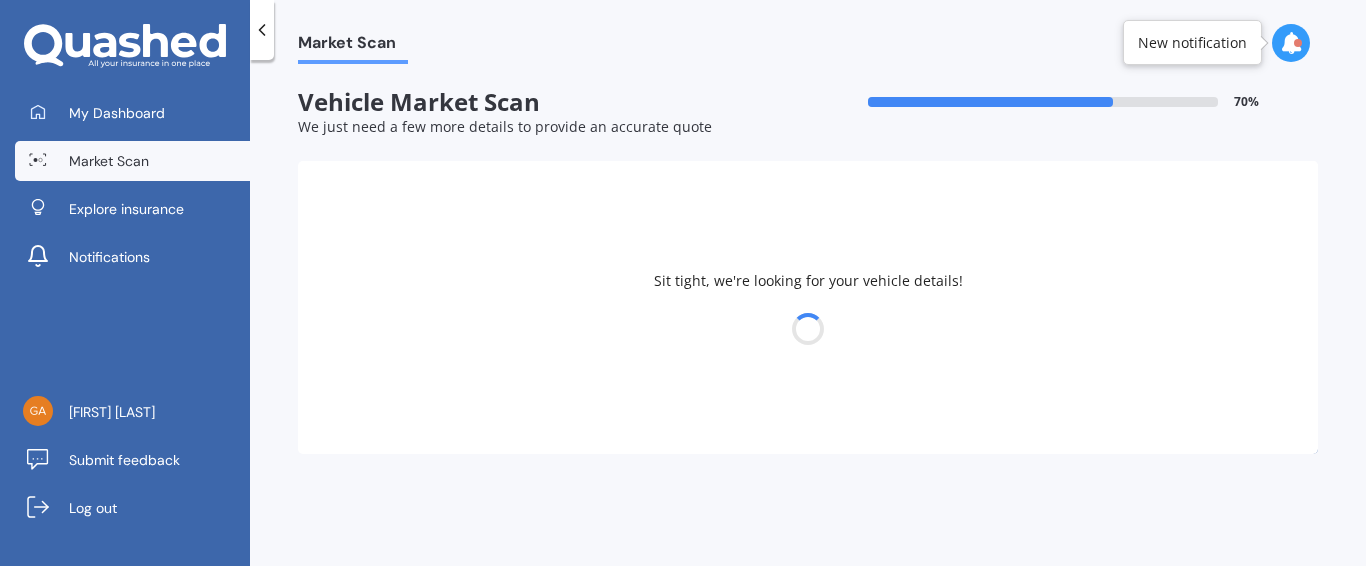 select on "SUZUKI" 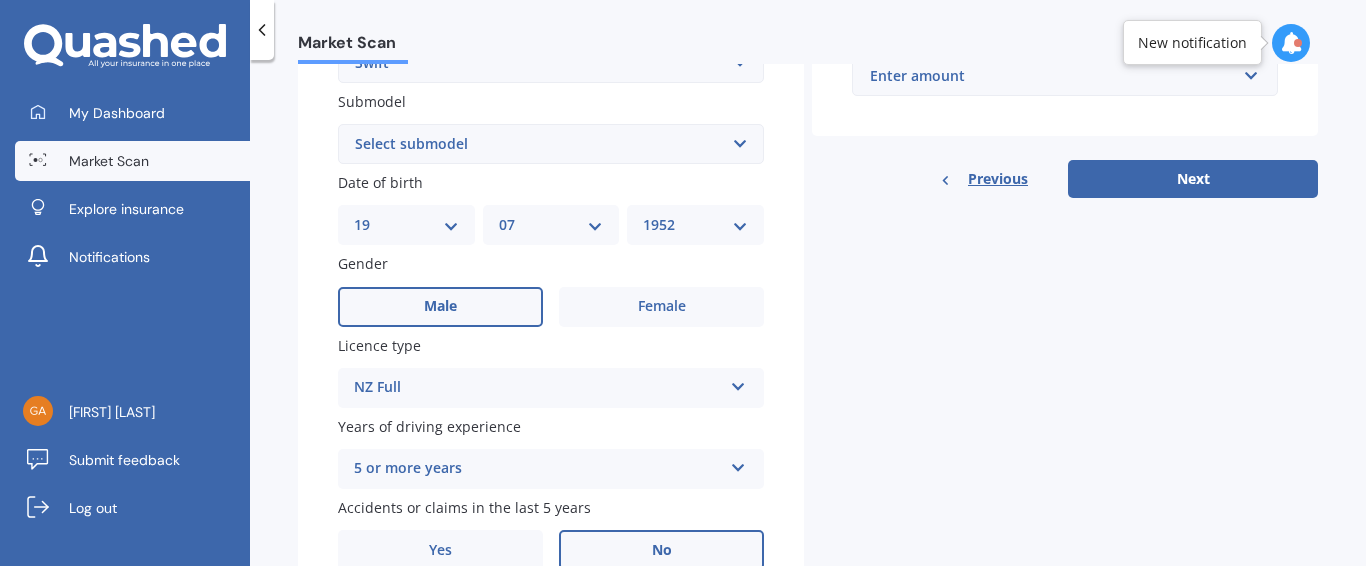 scroll, scrollTop: 525, scrollLeft: 0, axis: vertical 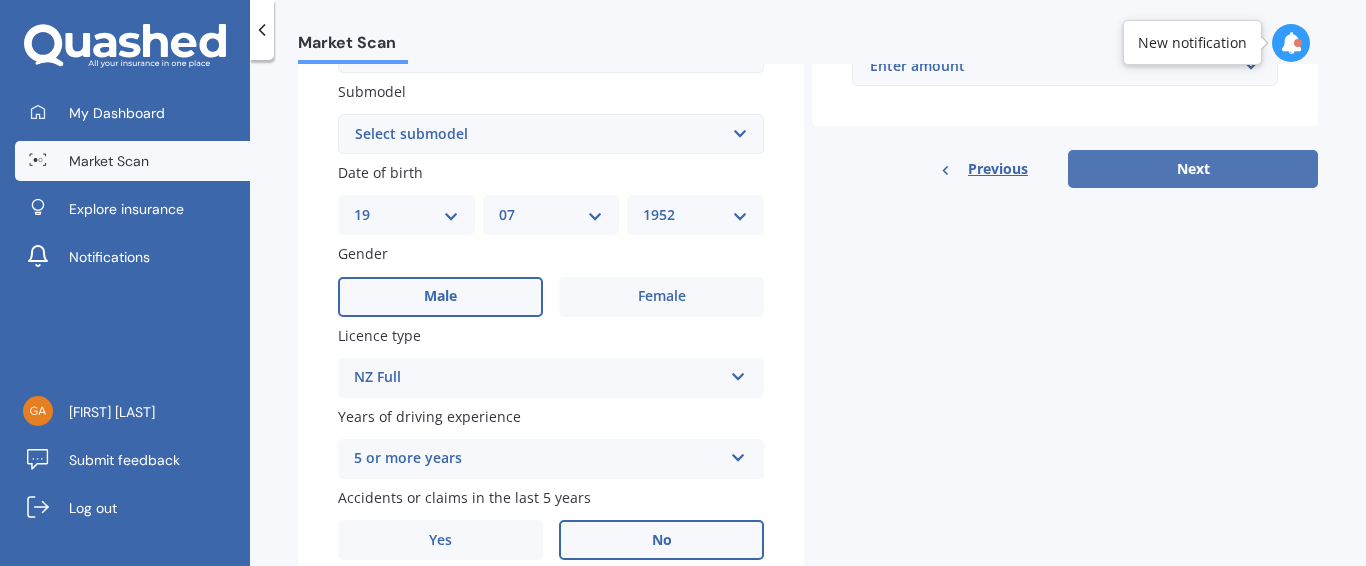 click on "Next" at bounding box center (1193, 169) 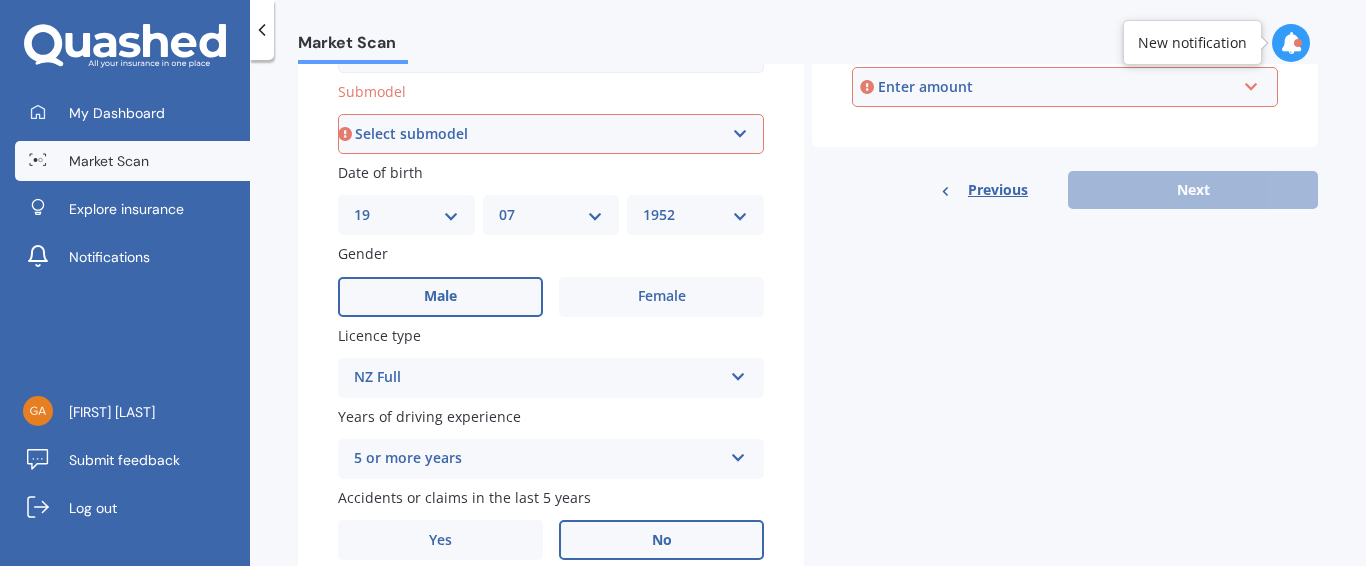 scroll, scrollTop: 192, scrollLeft: 0, axis: vertical 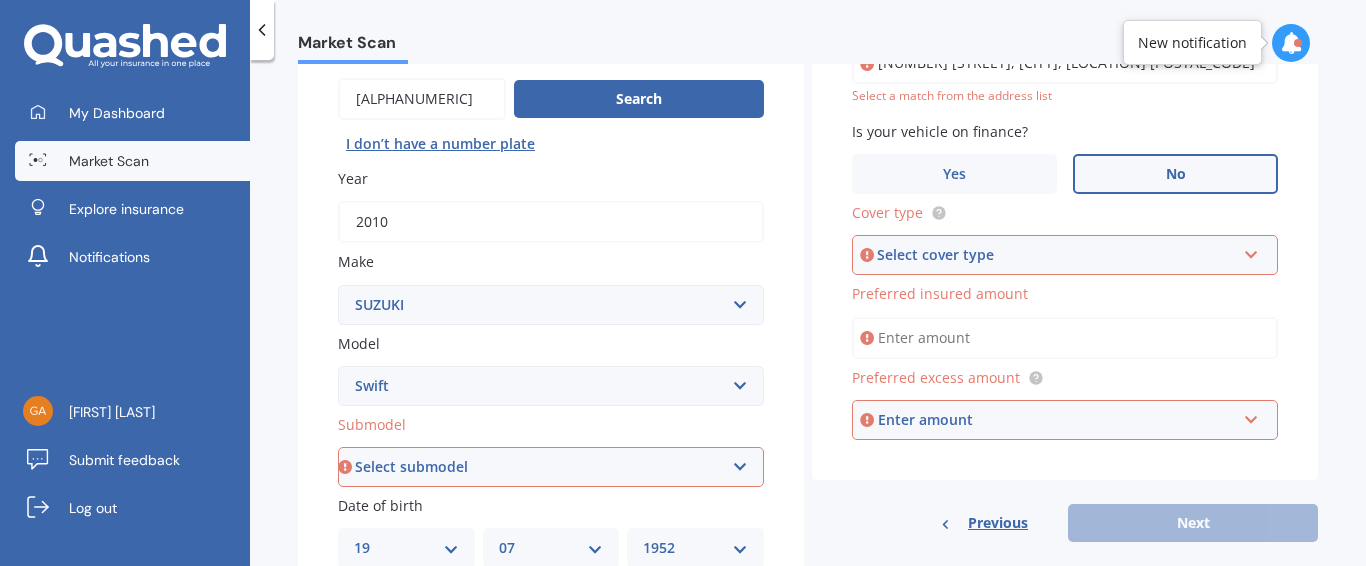 click at bounding box center (1251, 251) 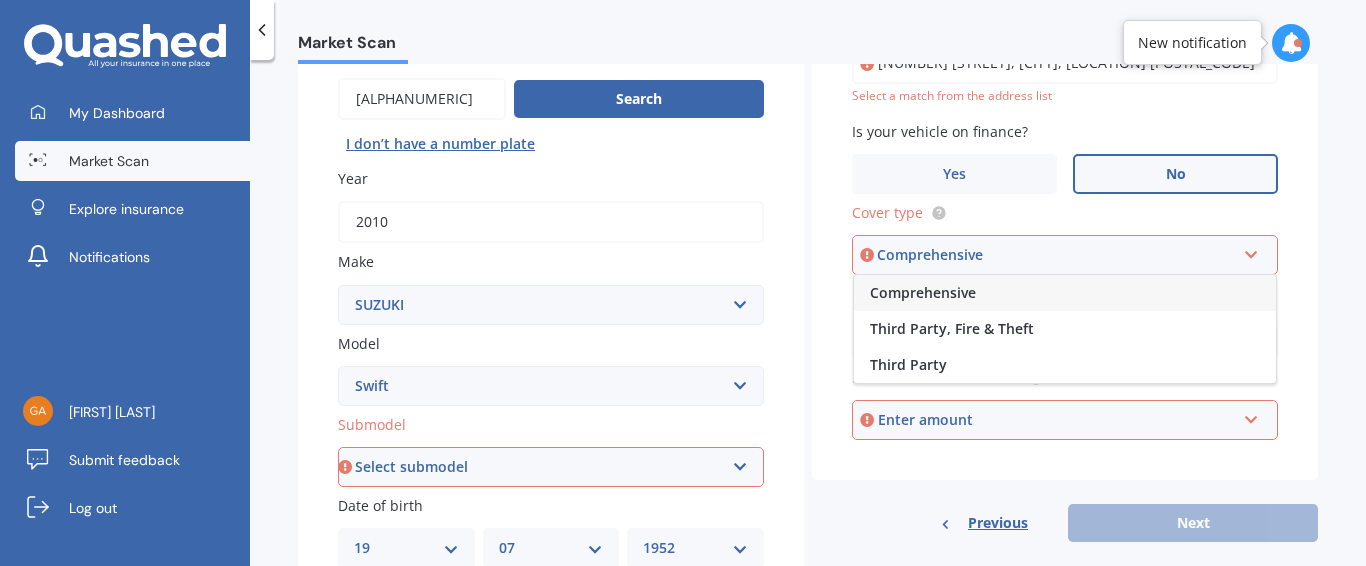 click on "Comprehensive" at bounding box center (923, 292) 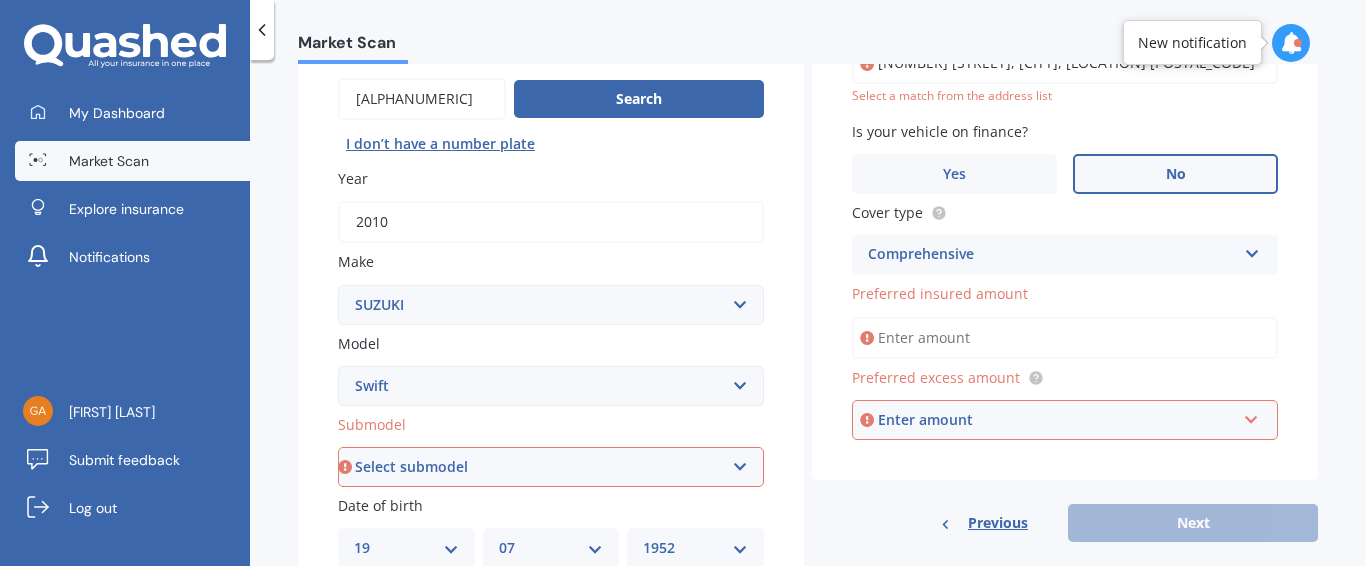 click on "Preferred insured amount" at bounding box center [1065, 338] 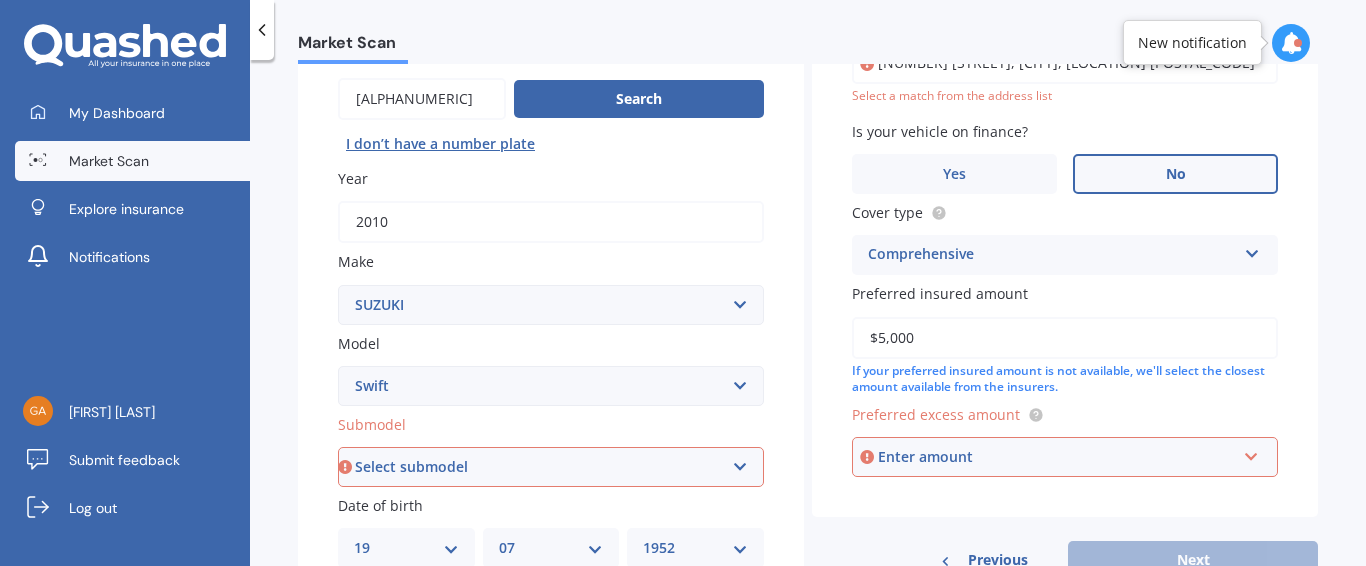 type on "$5,000" 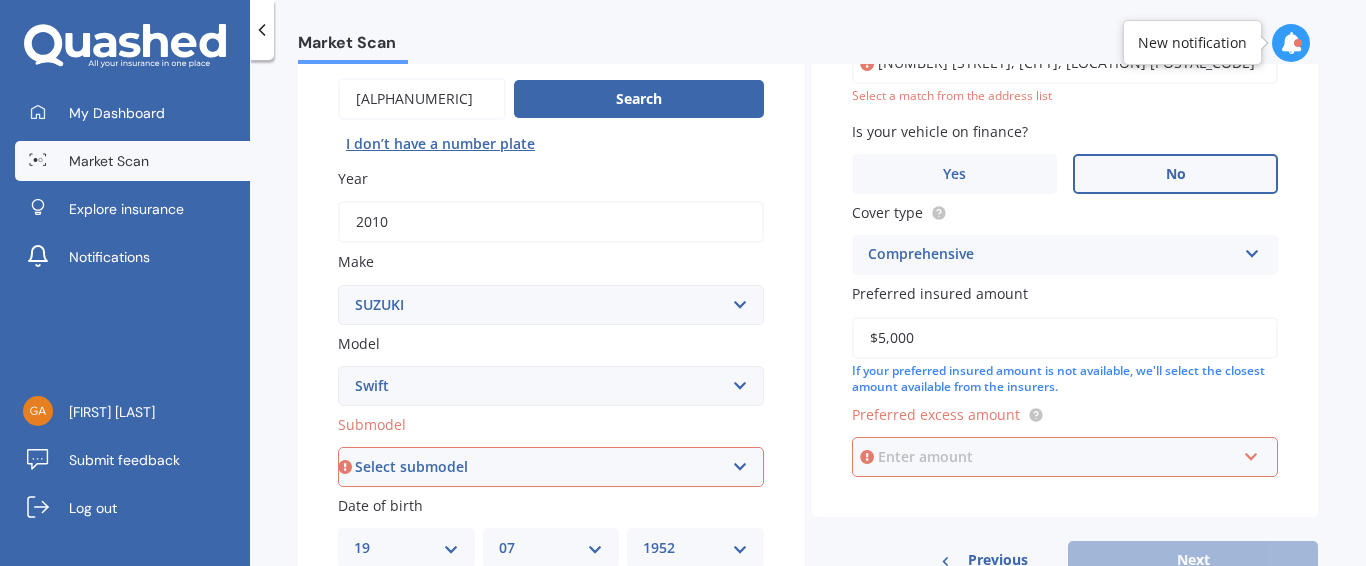 click at bounding box center (1058, 457) 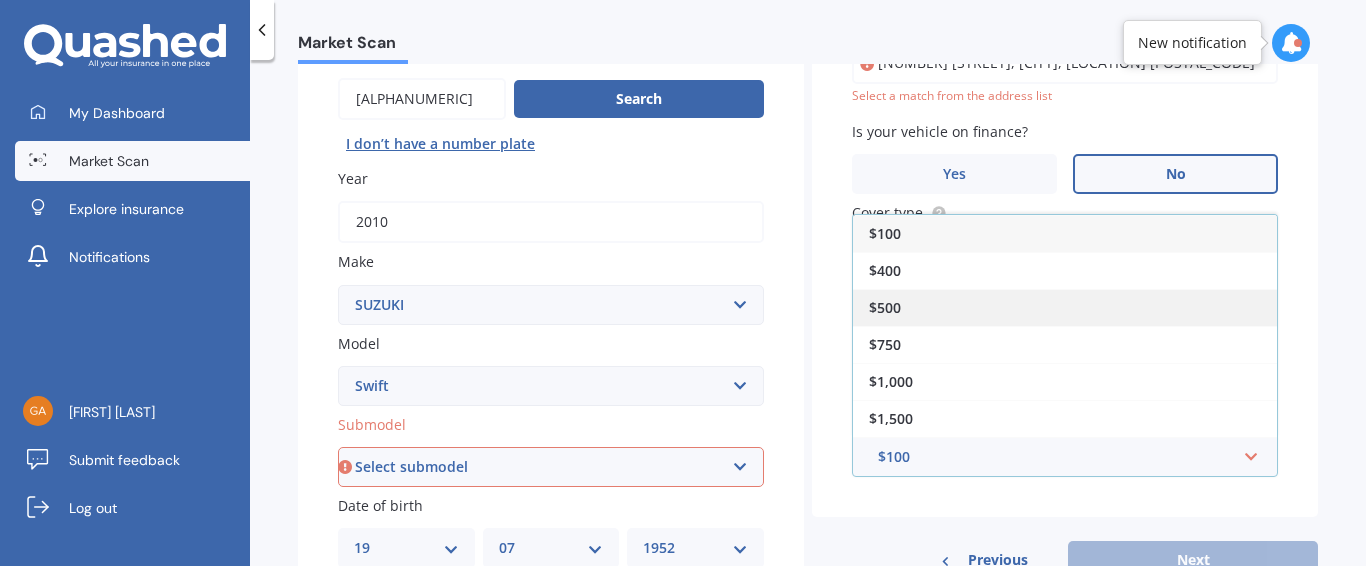 click on "$500" at bounding box center (885, 307) 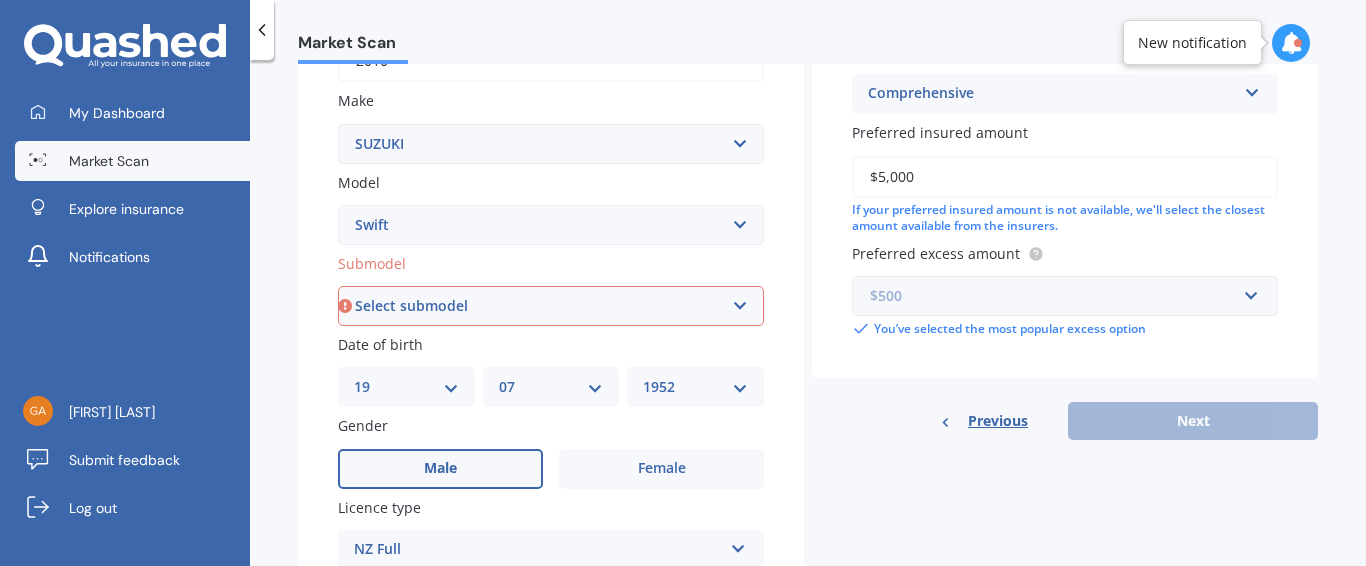 scroll, scrollTop: 359, scrollLeft: 0, axis: vertical 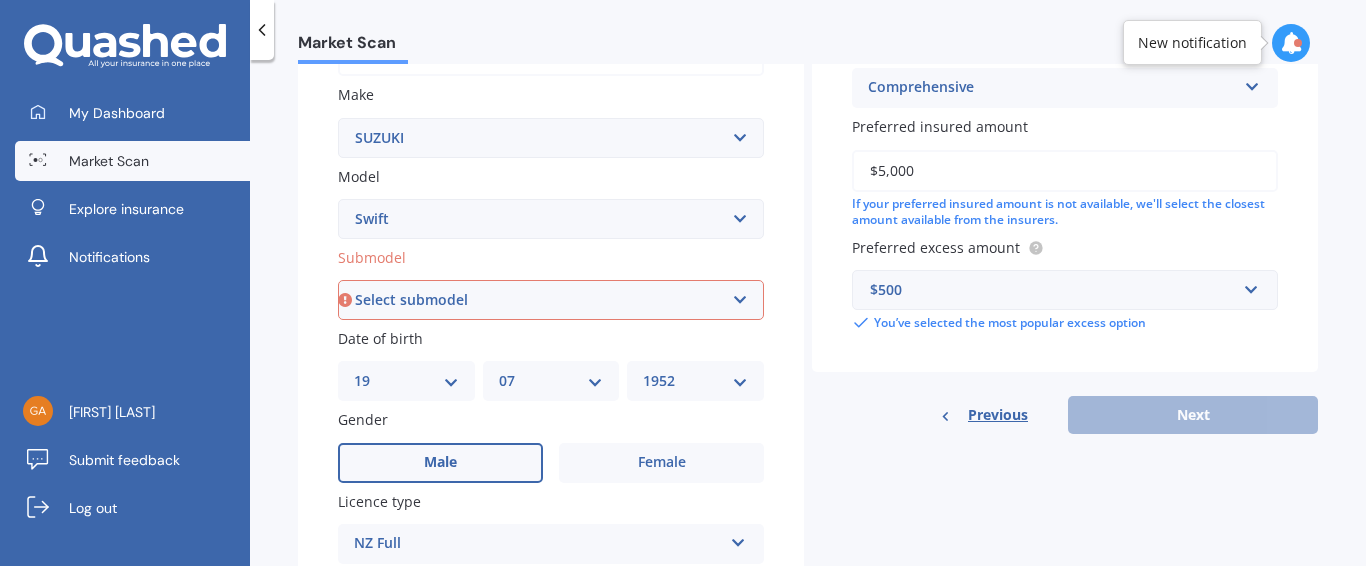 click on "Select submodel (All other) Cino Diesel Turbo GA GL GLX GO GP GS GTI LTD RS Hybrid RS non turbo RS turbo RSX SE Sport 1.6 Sport turbo" at bounding box center [551, 300] 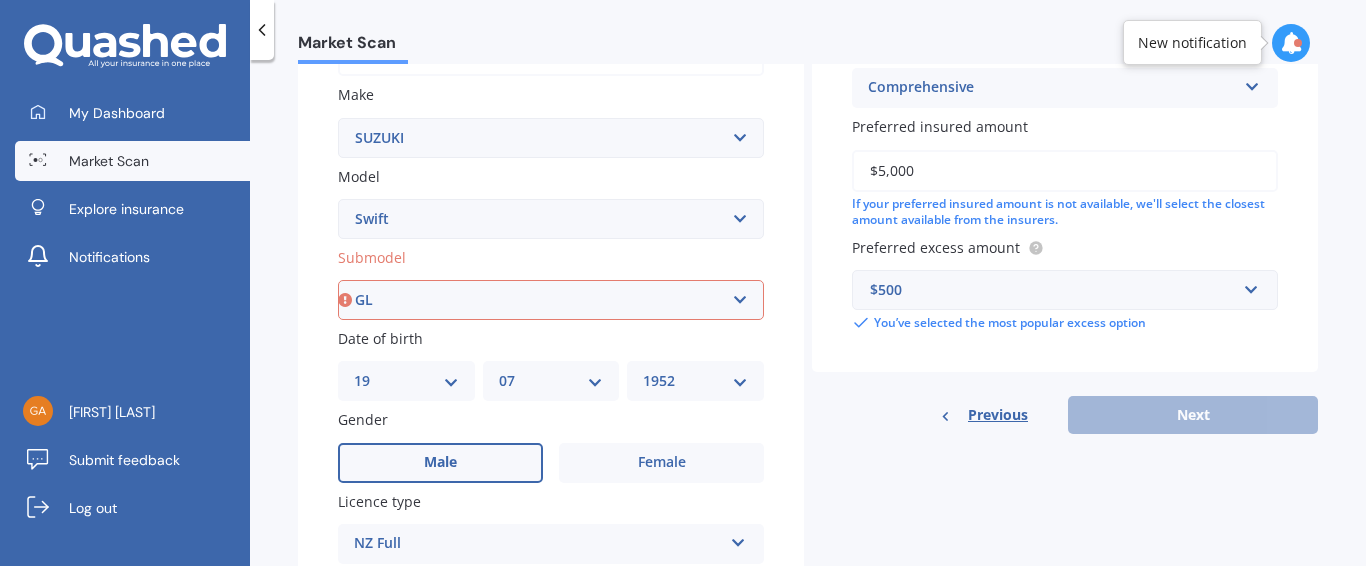 click on "Select submodel (All other) Cino Diesel Turbo GA GL GLX GO GP GS GTI LTD RS Hybrid RS non turbo RS turbo RSX SE Sport 1.6 Sport turbo" at bounding box center [551, 300] 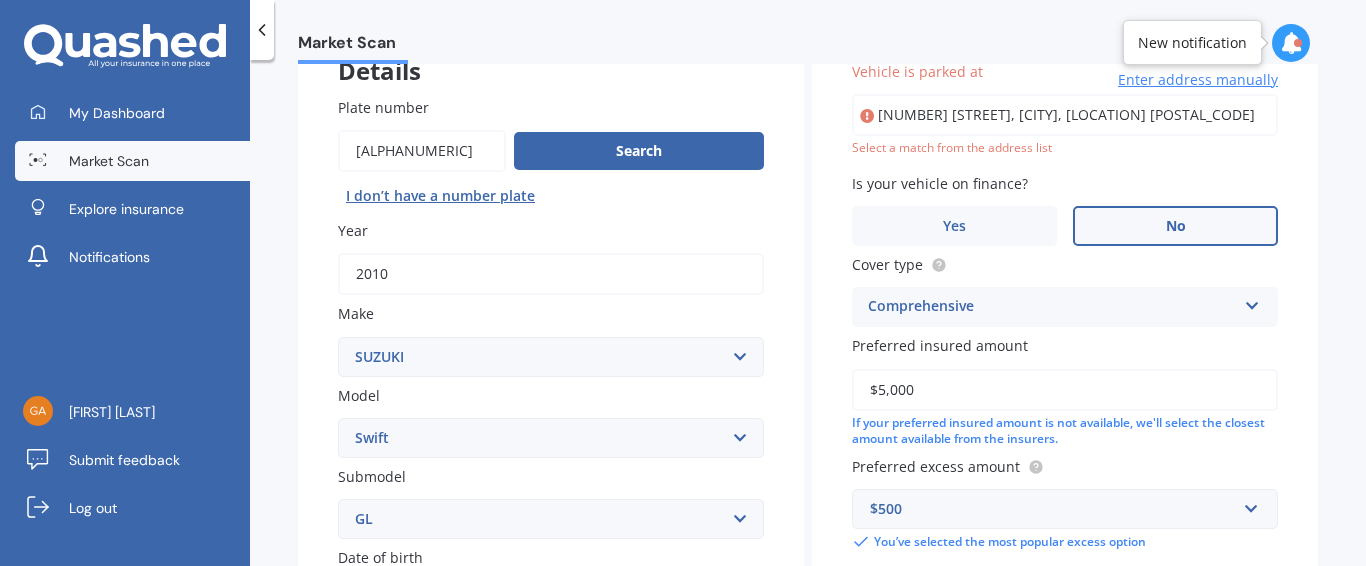 scroll, scrollTop: 137, scrollLeft: 0, axis: vertical 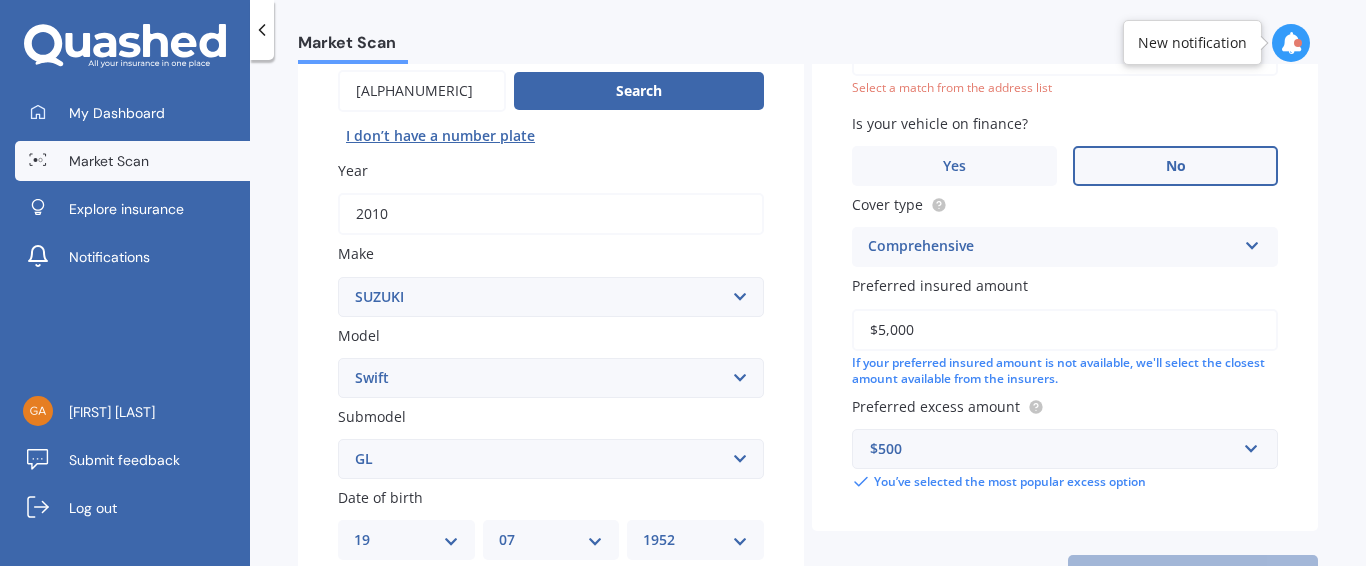 type on "[NUMBER] [STREET], [CITY], [CITY] [POSTAL_CODE]" 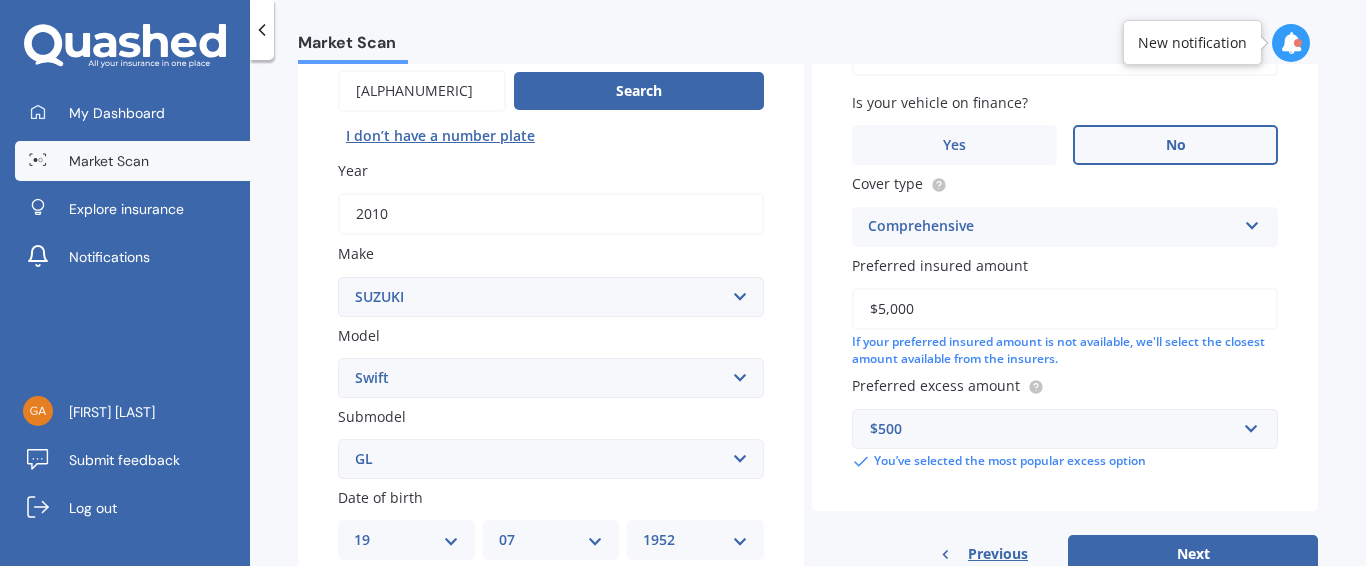 click on "No" at bounding box center (1175, 145) 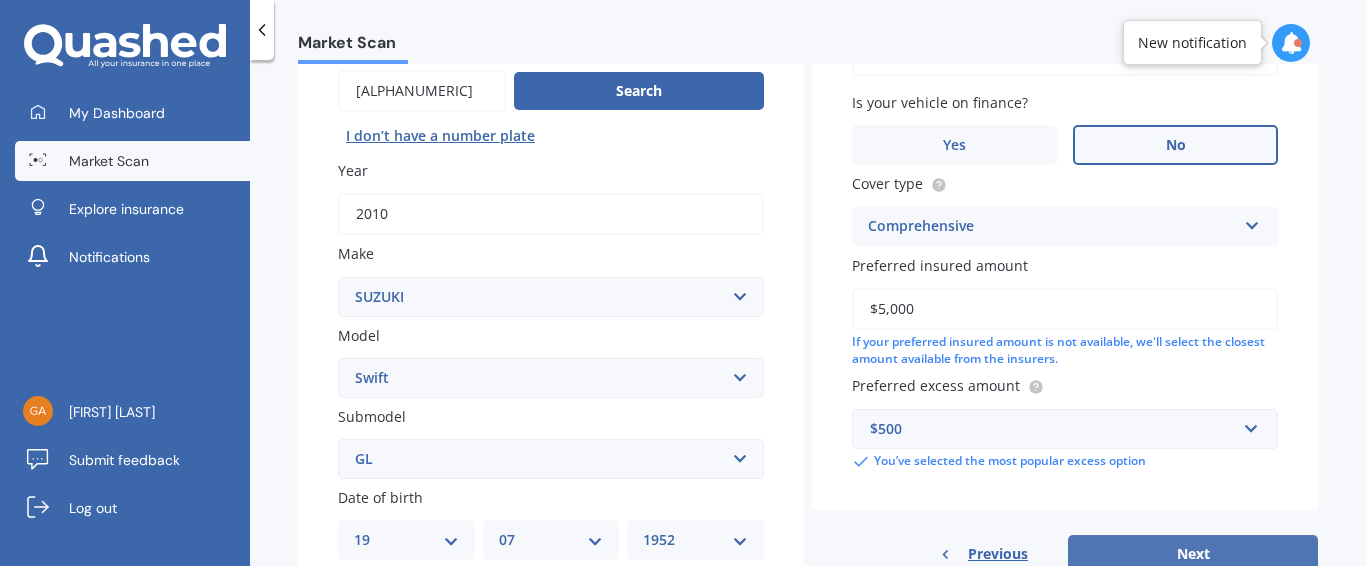 click on "Next" at bounding box center [1193, 554] 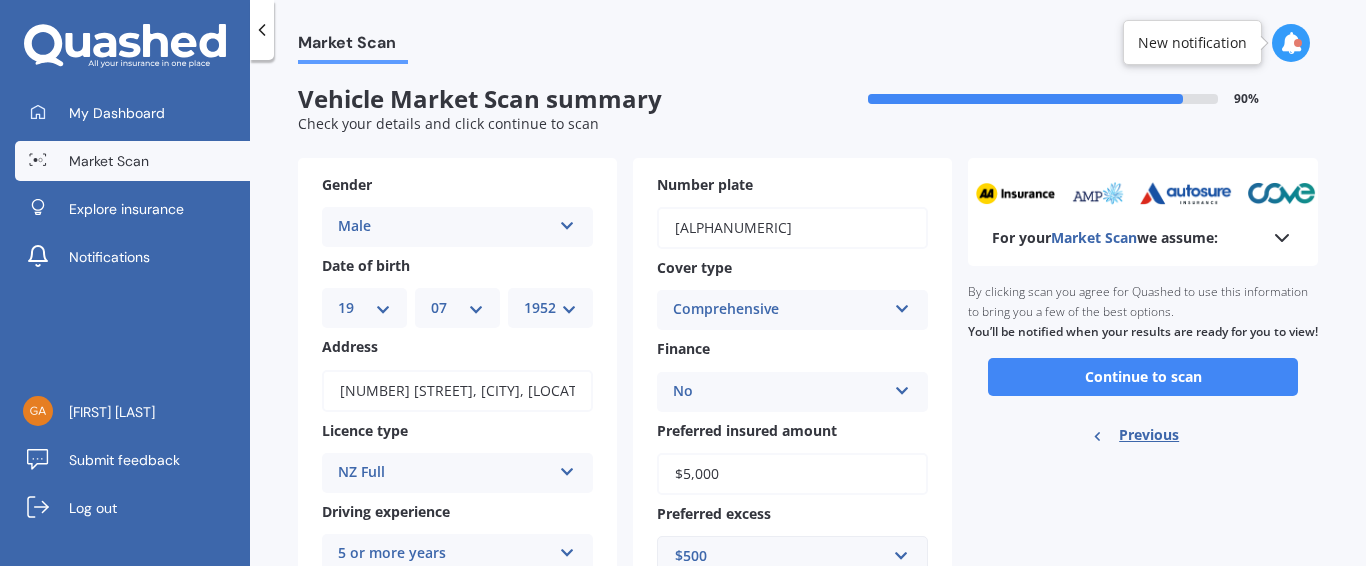 scroll, scrollTop: 0, scrollLeft: 0, axis: both 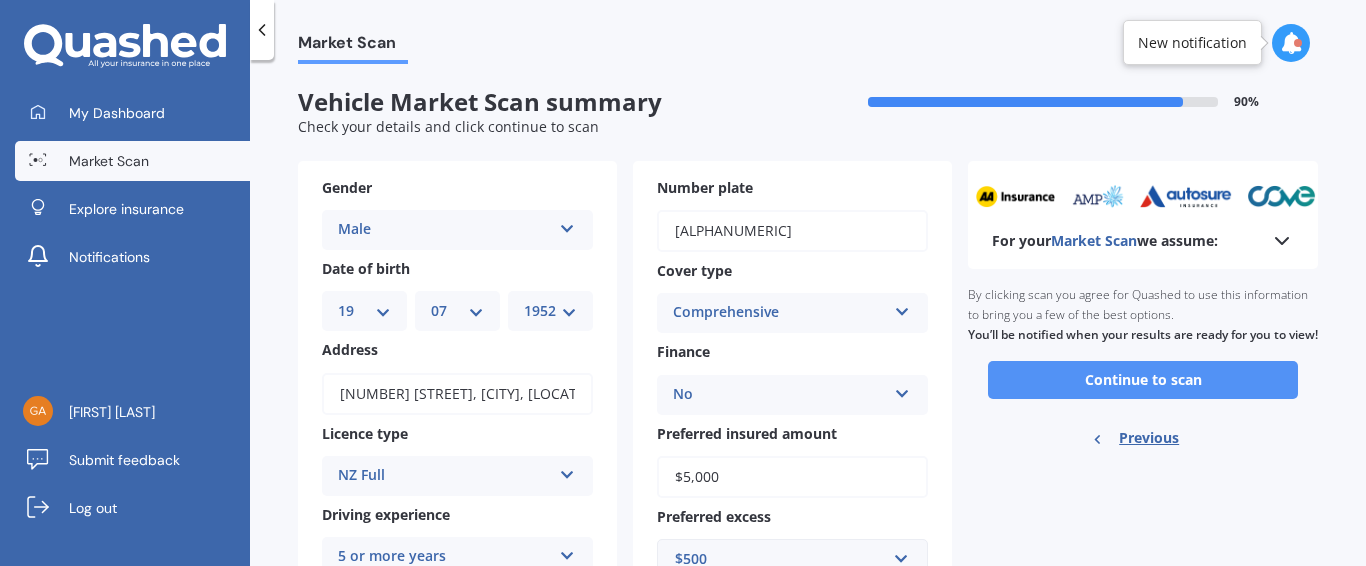 click on "Continue to scan" at bounding box center [1143, 380] 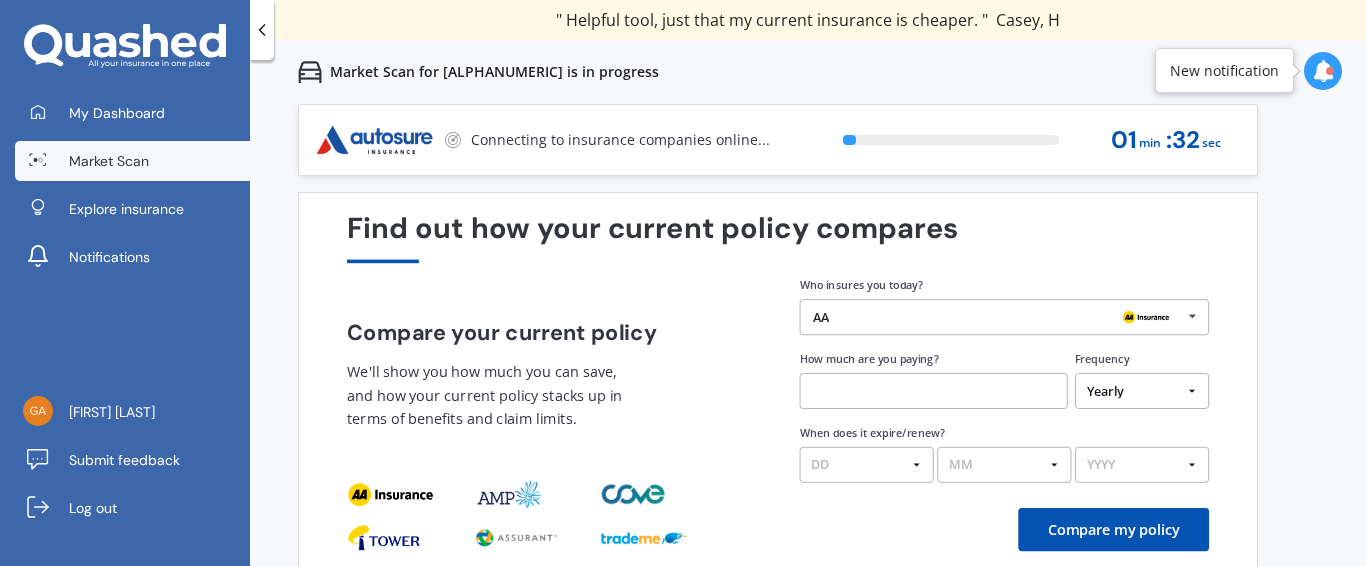 scroll, scrollTop: 24, scrollLeft: 0, axis: vertical 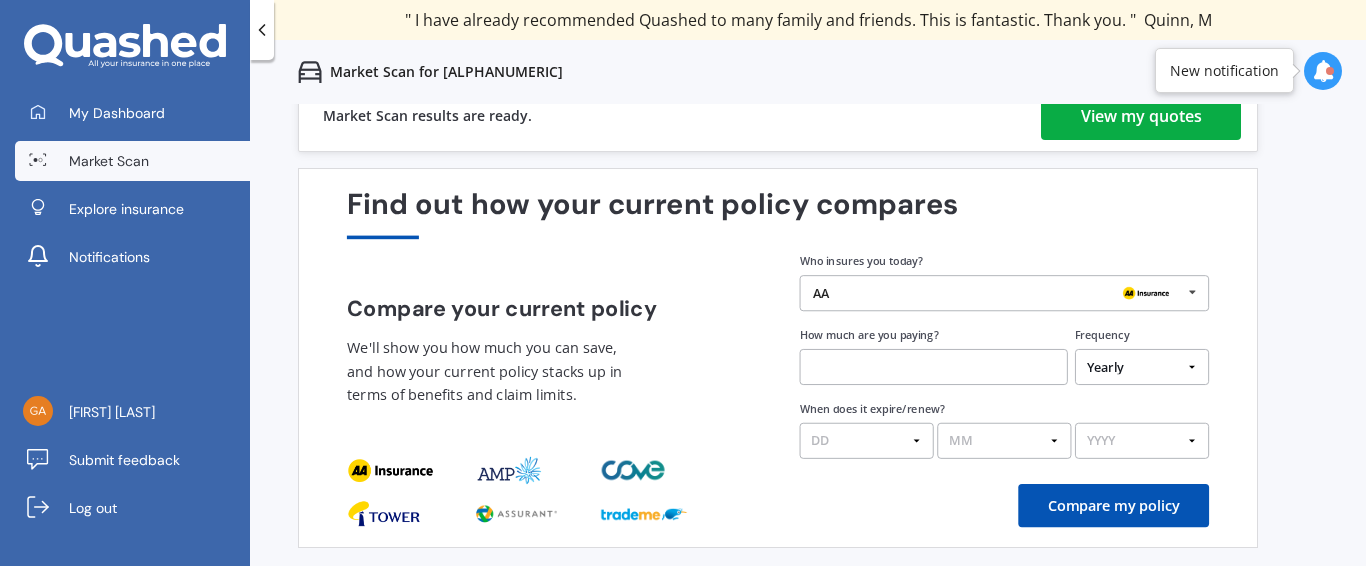 click on "View my quotes" at bounding box center (1141, 116) 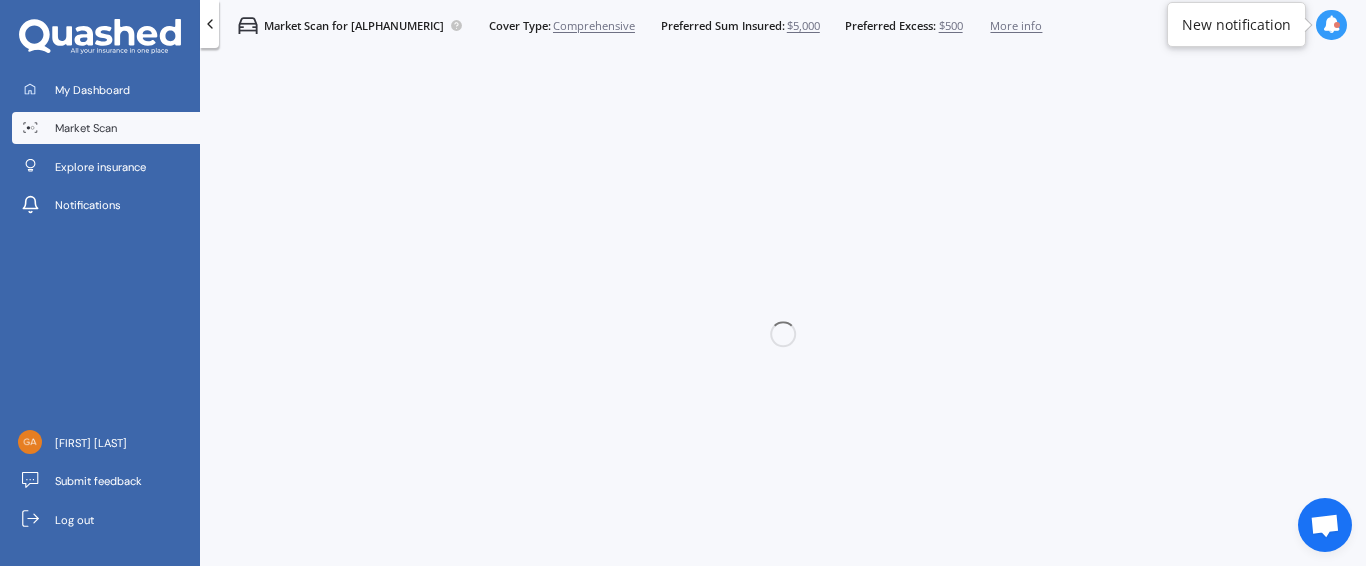 scroll, scrollTop: 0, scrollLeft: 0, axis: both 